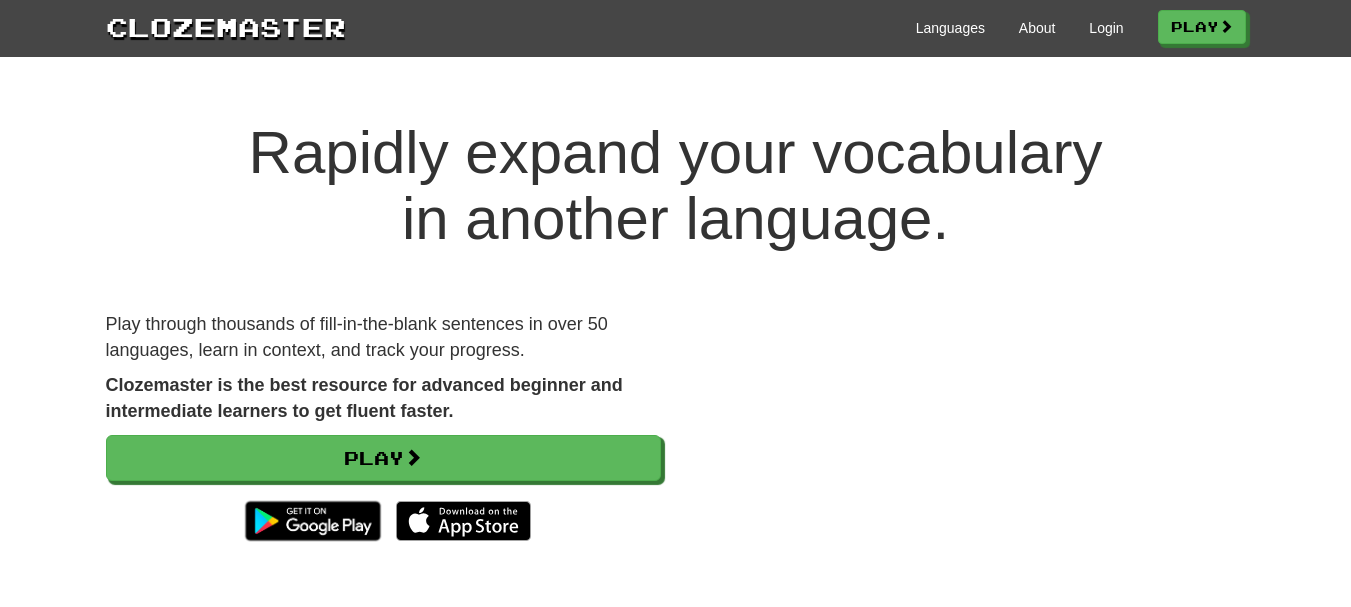 scroll, scrollTop: 0, scrollLeft: 0, axis: both 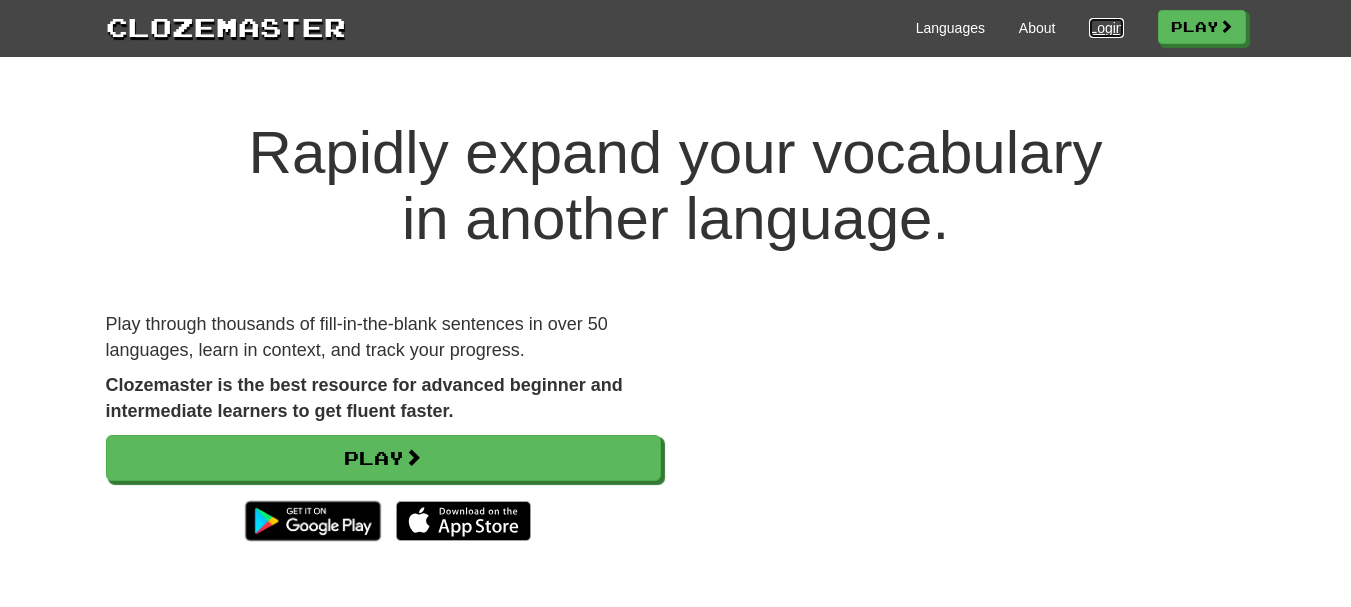 click on "Login" at bounding box center [1106, 28] 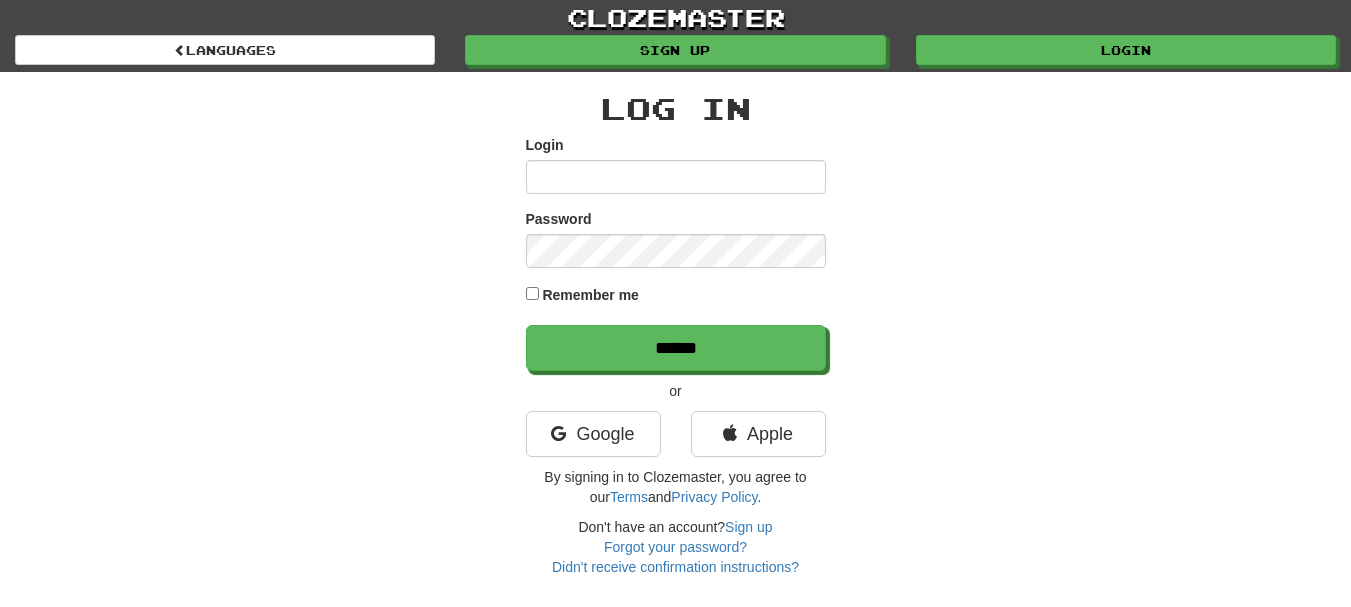 scroll, scrollTop: 0, scrollLeft: 0, axis: both 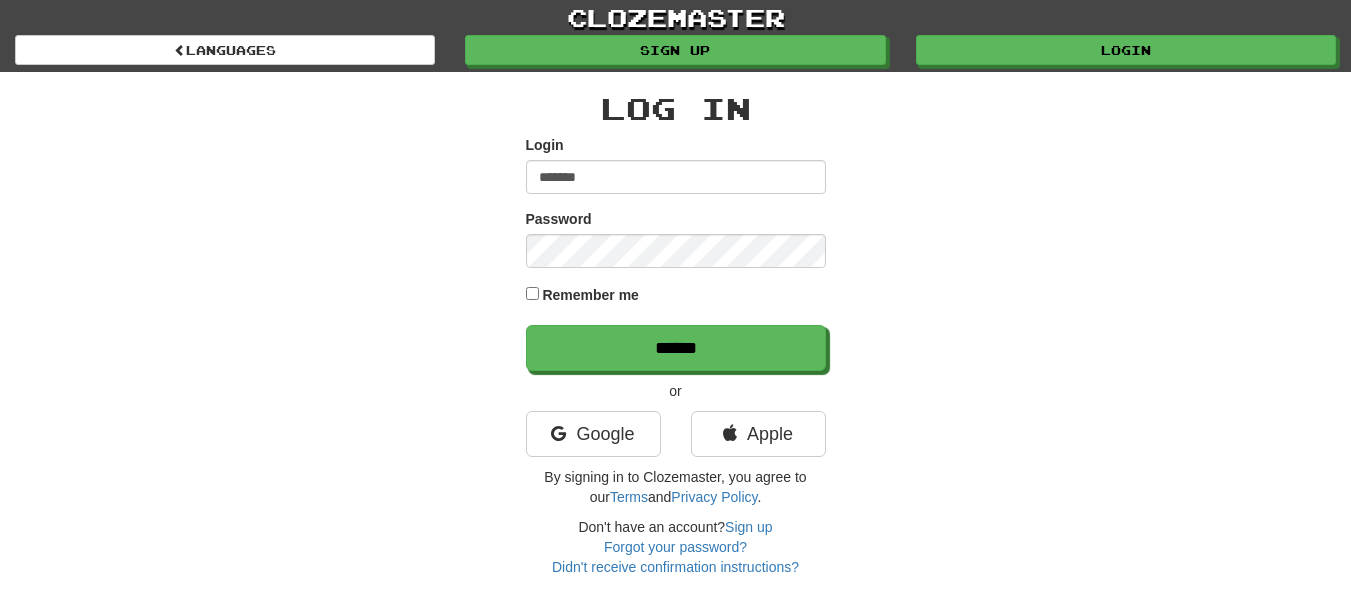type on "*******" 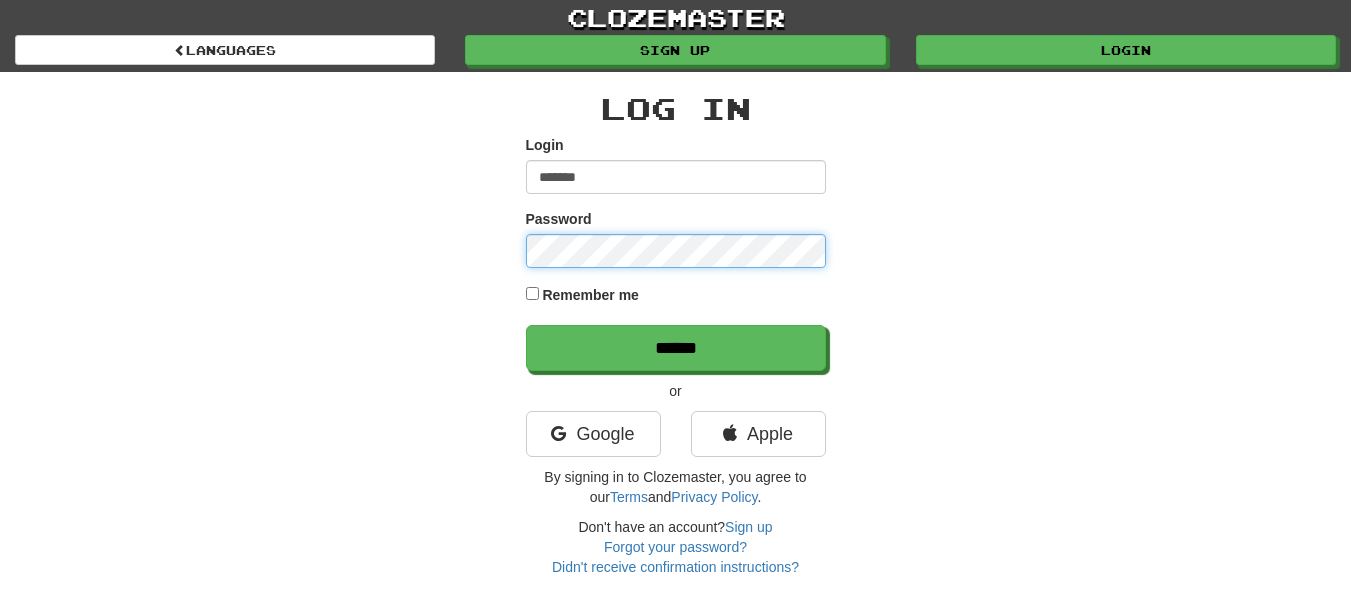 click on "******" at bounding box center (676, 348) 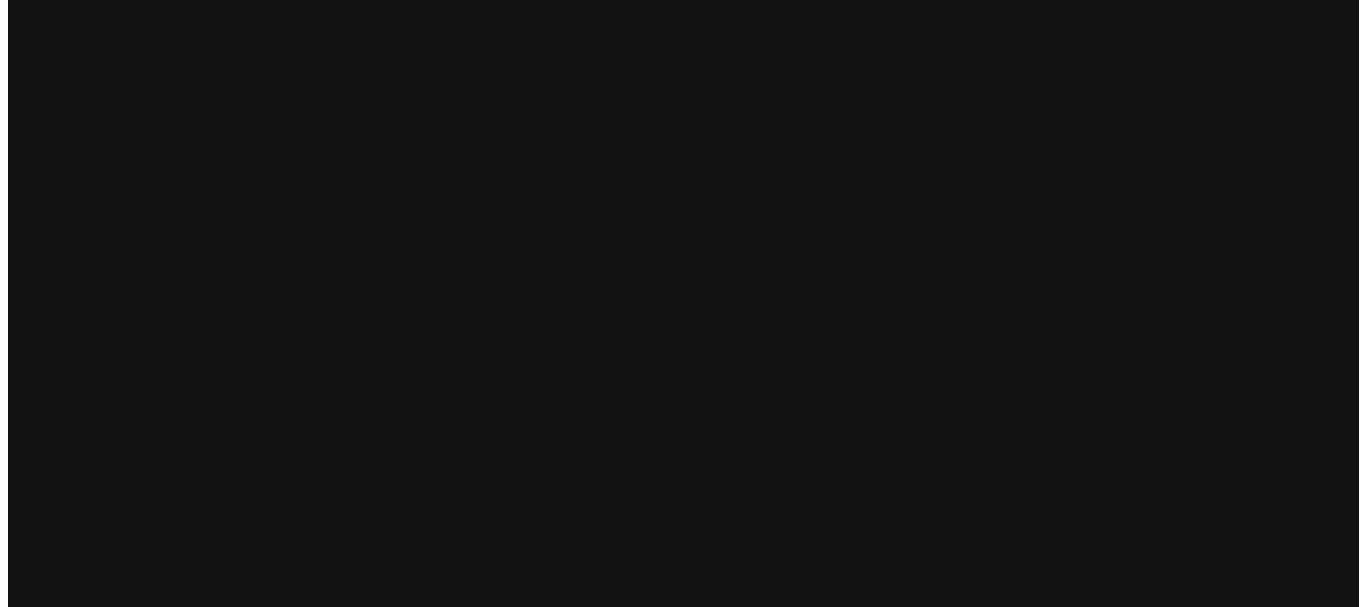 scroll, scrollTop: 0, scrollLeft: 0, axis: both 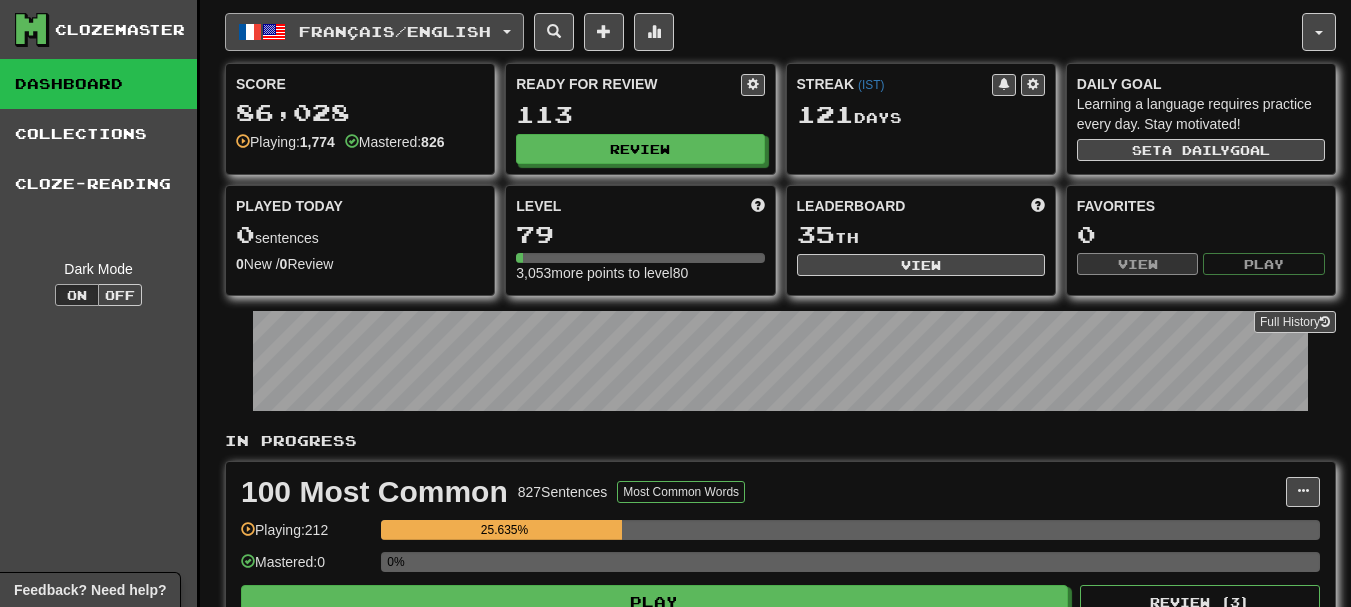 click on "Français  /  English" at bounding box center [395, 31] 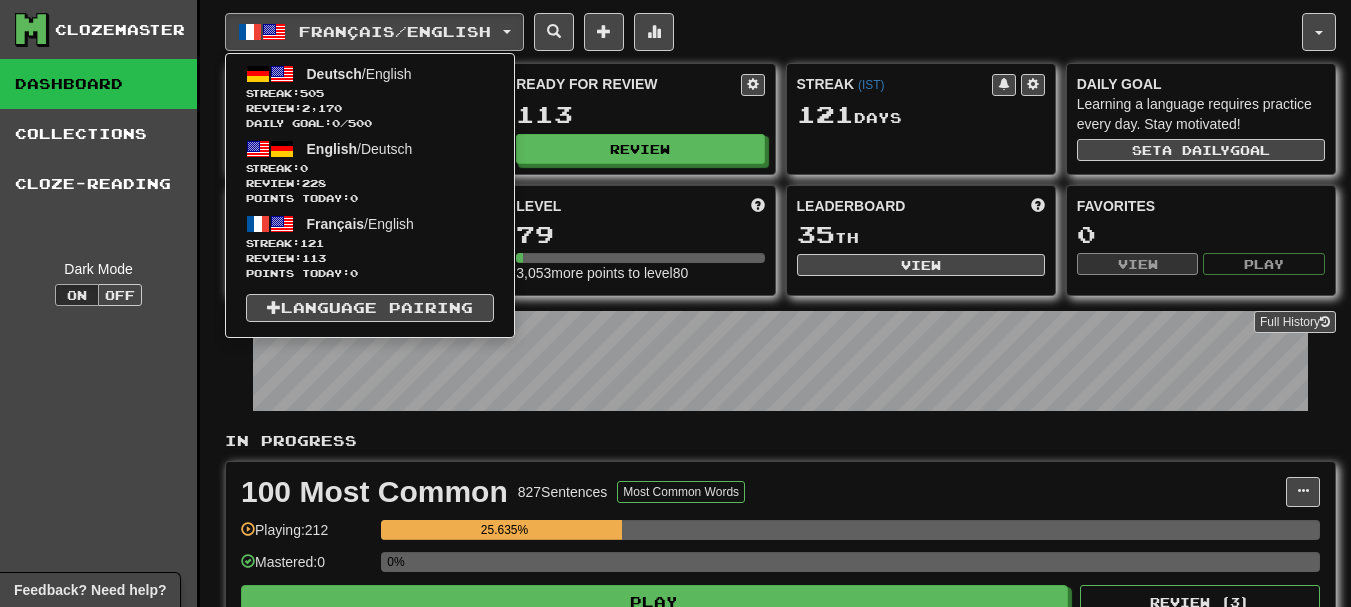 click on "Français  /  English Deutsch  /  English Streak:  505   Review:  2,170 Daily Goal:  0  /  500 English  /  Deutsch Streak:  0   Review:  228 Points today:  0 Français  /  English Streak:  121   Review:  113 Points today:  0  Language Pairing Username: Aadarsh Edit  Account  Notifications  Activity Feed  Profile  Leaderboard  Forum  Logout Score 86,028  Playing:  1,774  Mastered:  826 Ready for Review 113   Review Streak   ( IST ) 121  Day s Daily Goal Learning a language requires practice every day. Stay motivated! Set  a daily  goal Played Today 0  sentences 0  New /  0  Review Full History  Level 79 3,053  more points to level  80 Leaderboard 35 th View Favorites 0 View Play Full History  In Progress 100 Most Common 827  Sentences Most Common Words Manage Sentences Unpin from Dashboard  Playing:  212 25.635%  Mastered:  0 0% Play Review ( 3 ) Played today:  0 Fast Track Level 1 999  Sentences Fluency Fast Track Manage Sentences Unpin from Dashboard  Playing:  999 100%  Mastered:  826 82.683% Play Review (" at bounding box center [780, 617] 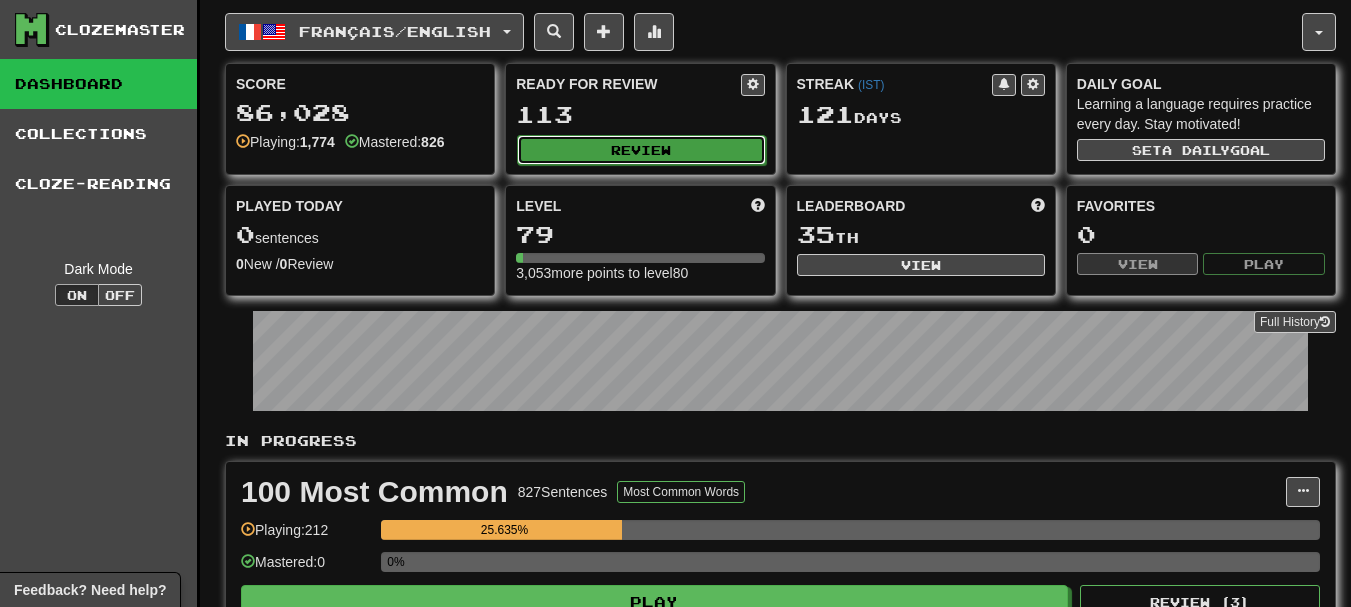 click on "Review" at bounding box center (641, 150) 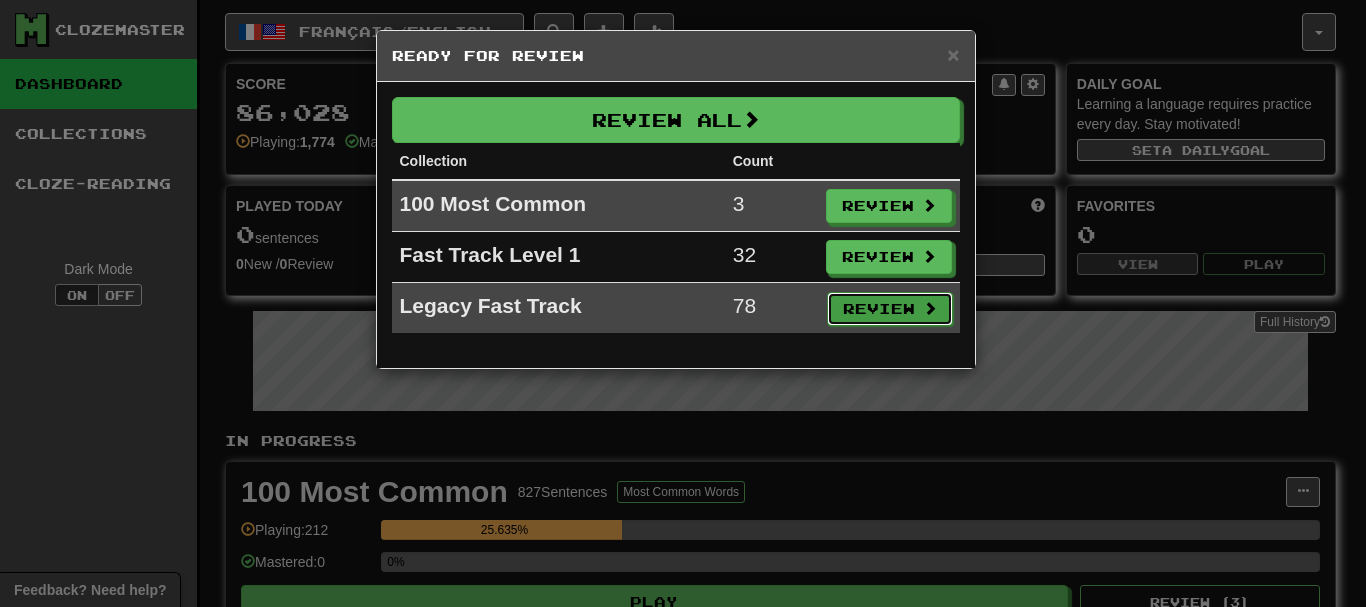 click on "Review" at bounding box center (890, 309) 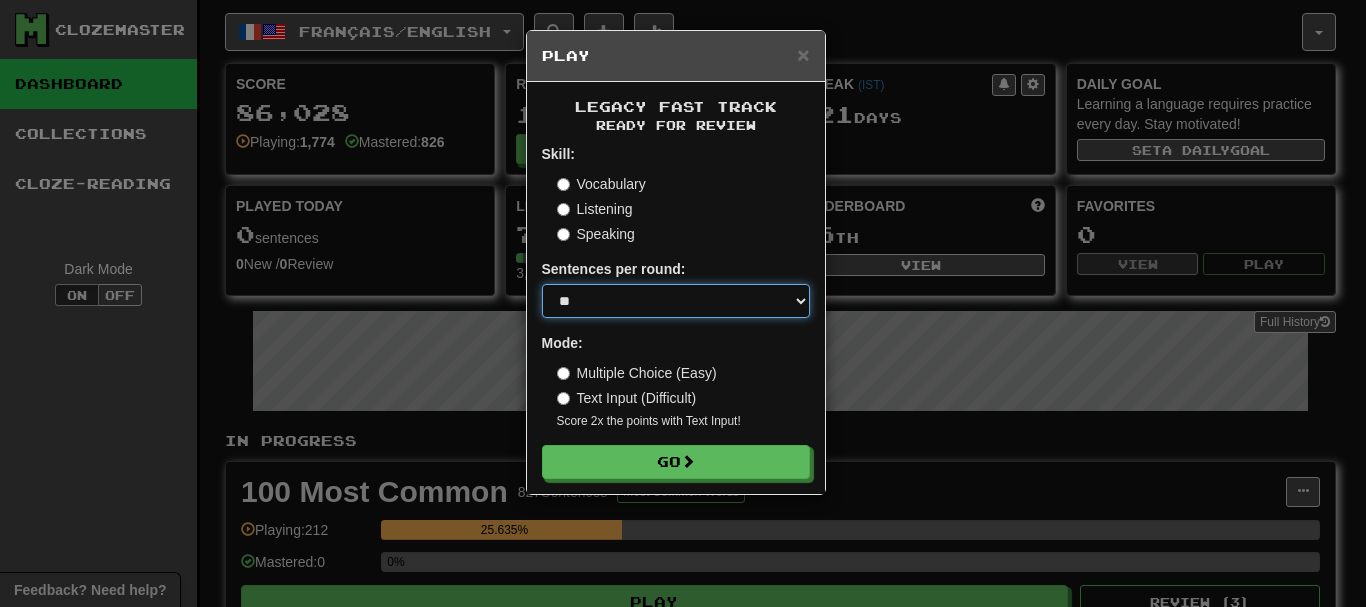click on "* ** ** ** ** ** *** ********" at bounding box center [676, 301] 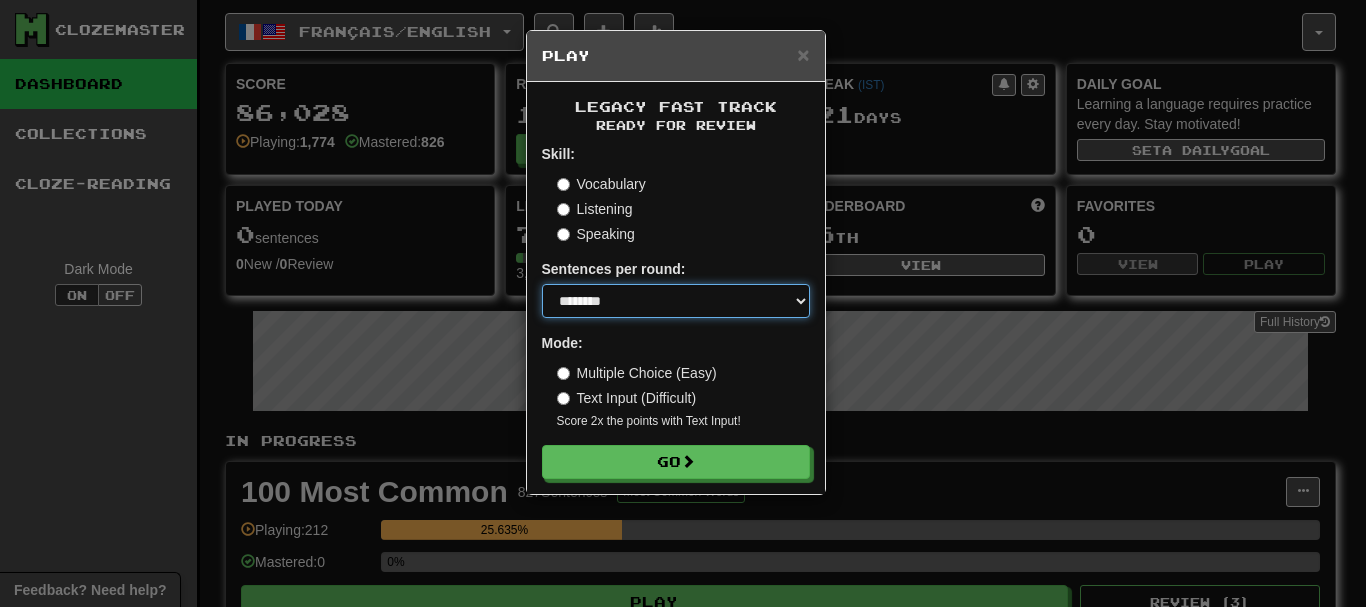 click on "* ** ** ** ** ** *** ********" at bounding box center [676, 301] 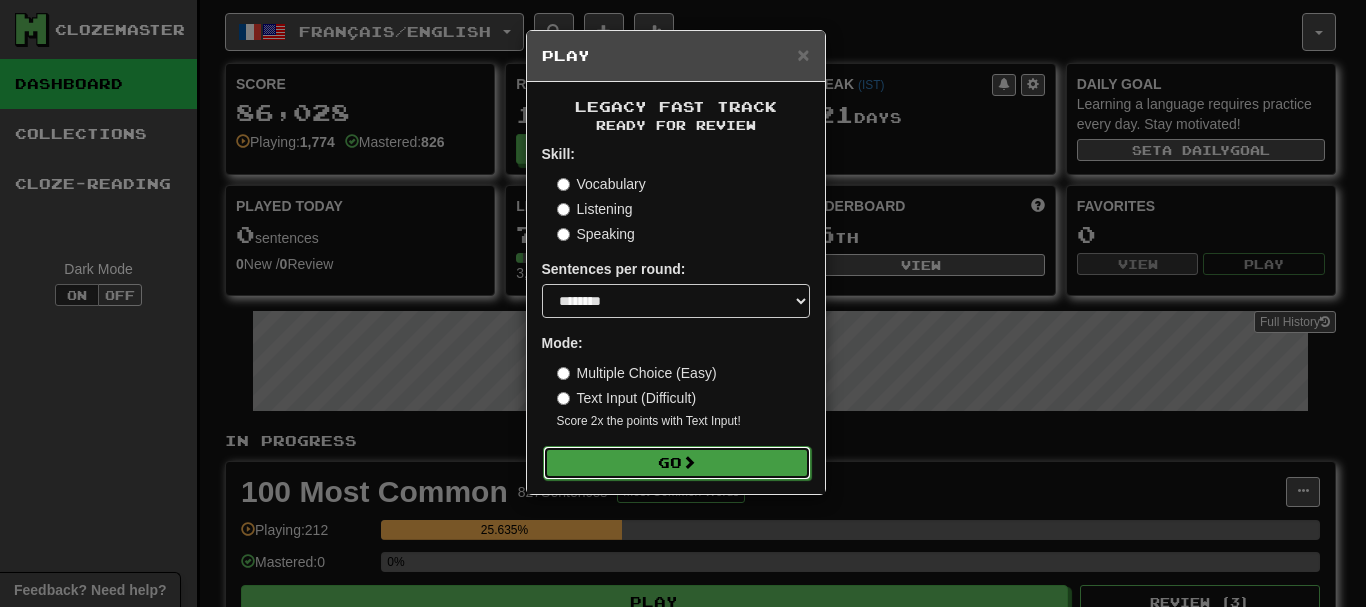 click on "Go" at bounding box center (677, 463) 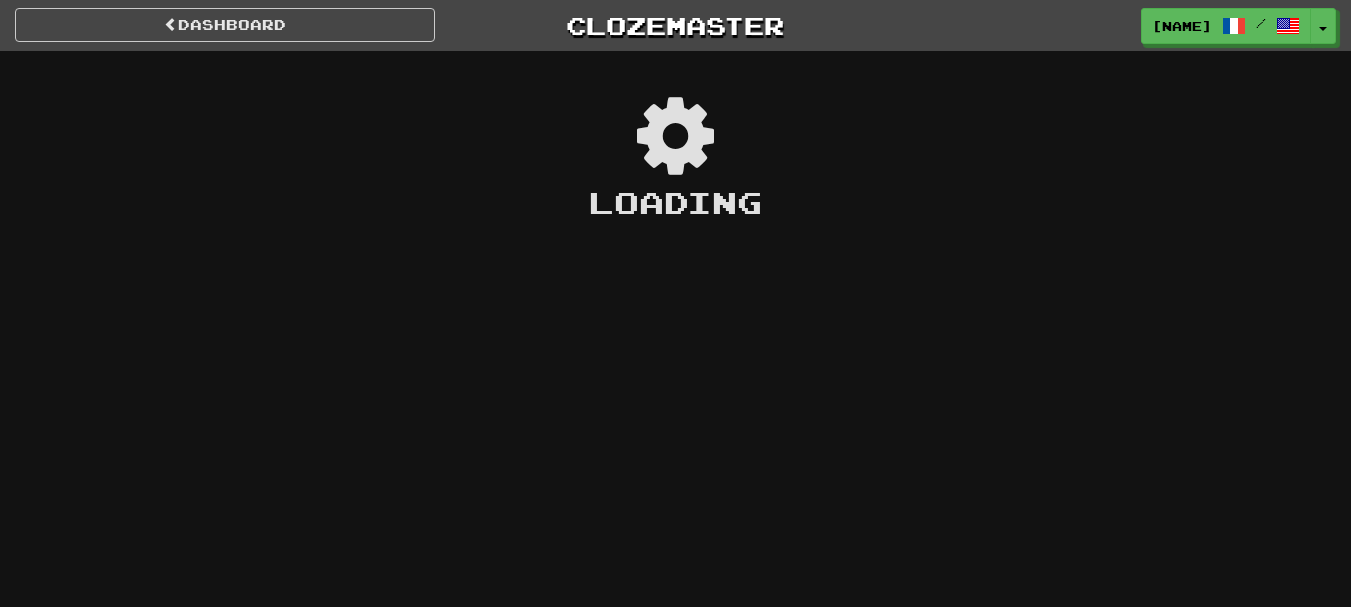 scroll, scrollTop: 0, scrollLeft: 0, axis: both 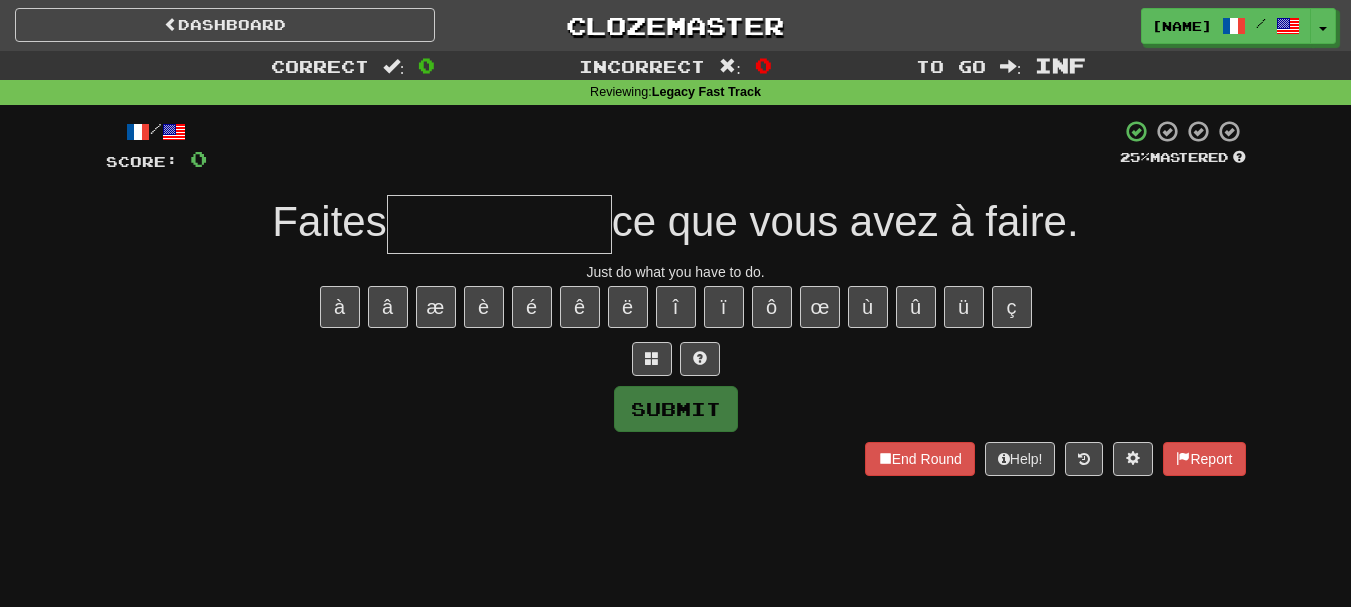click at bounding box center [499, 224] 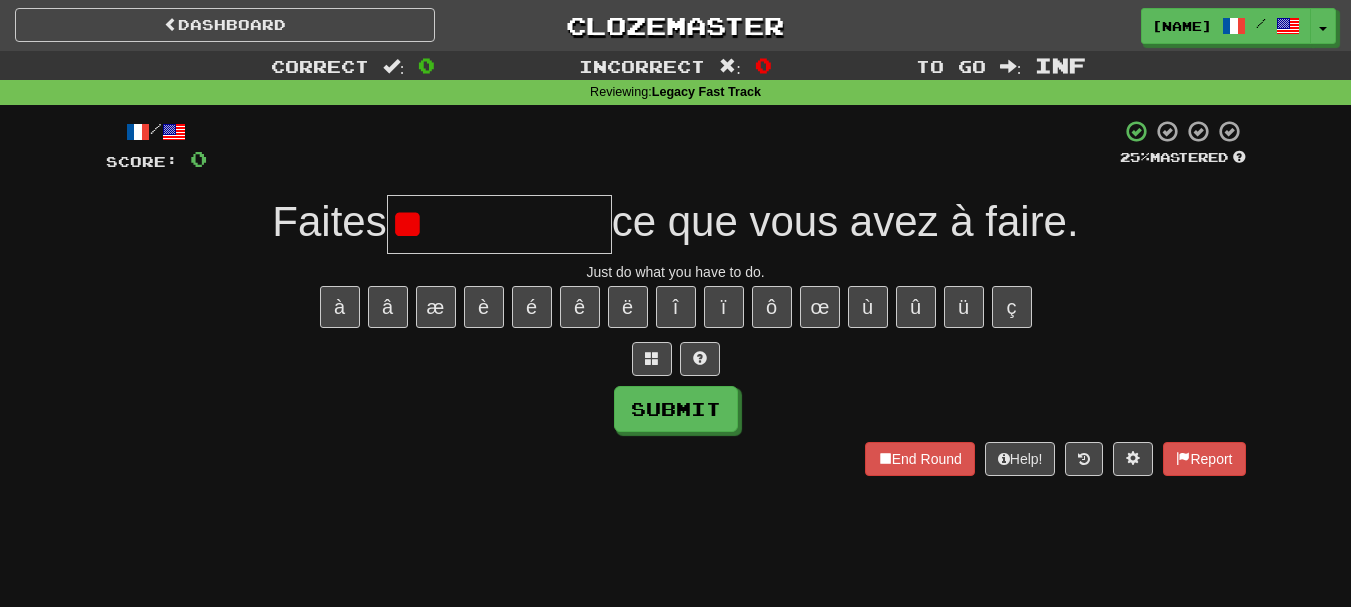 type on "*" 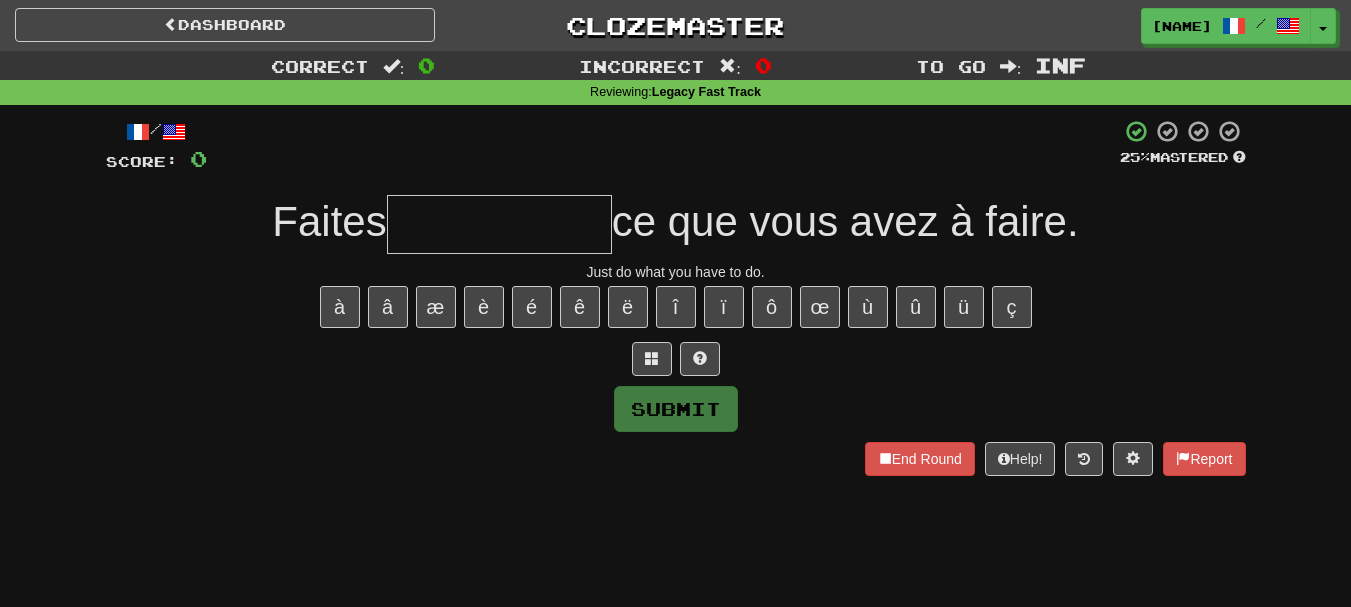 type on "*" 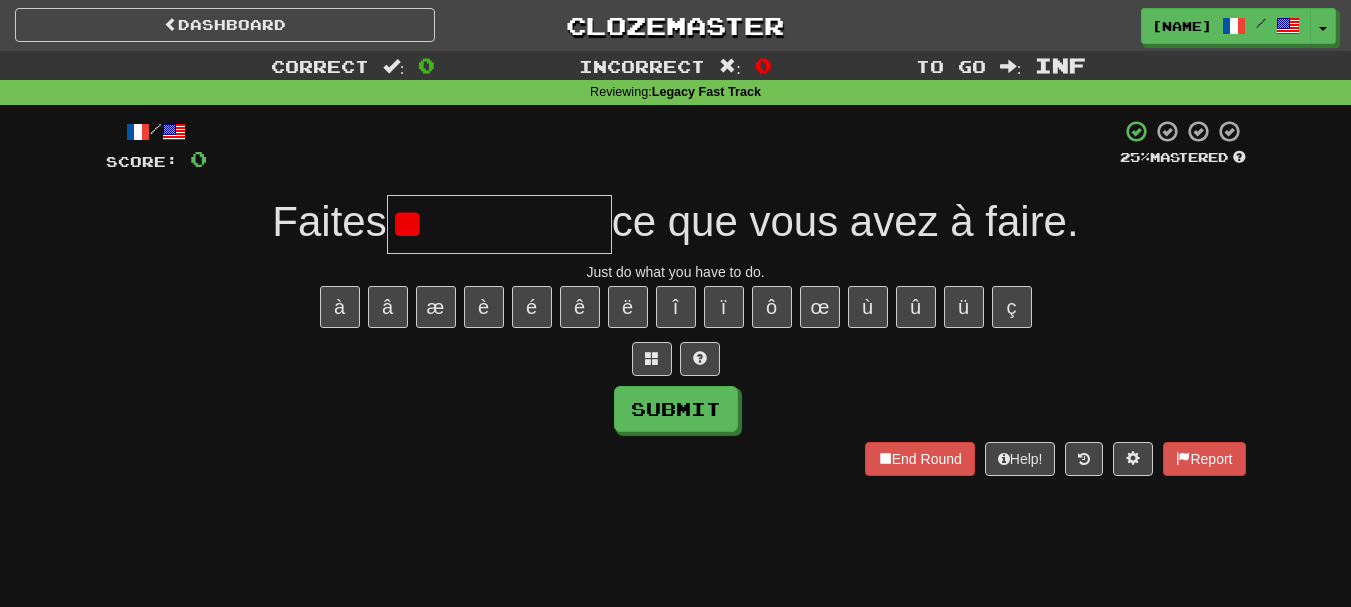 type on "*" 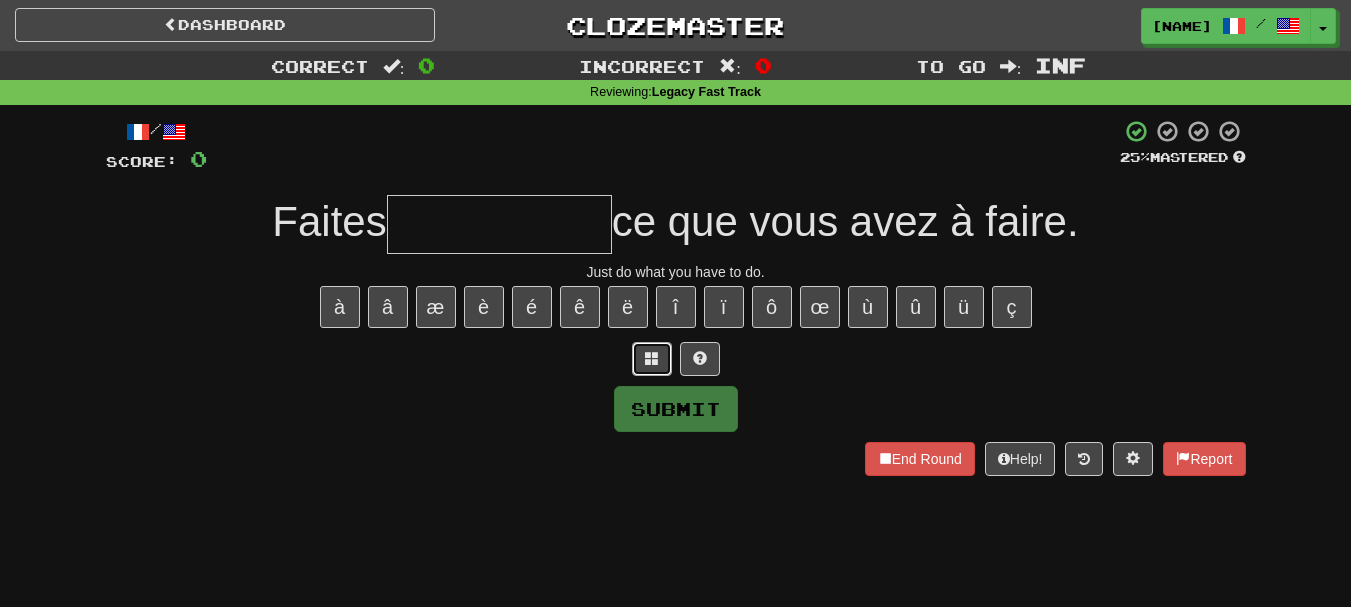 click at bounding box center [652, 359] 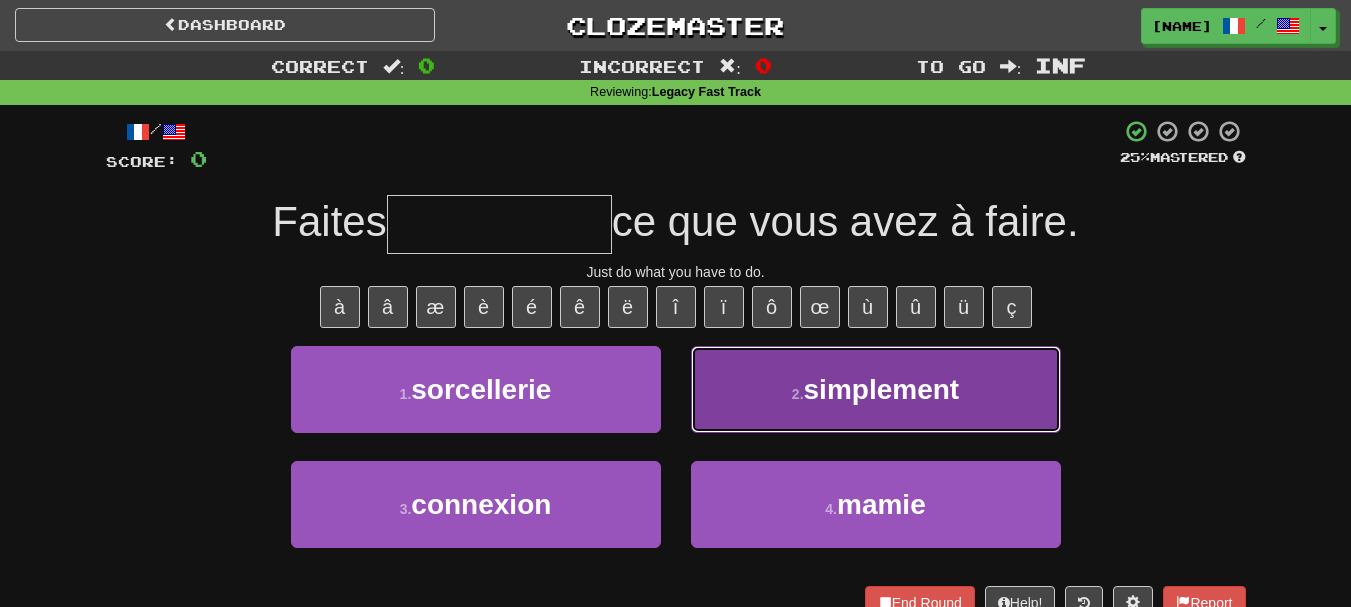 click on "simplement" at bounding box center [882, 389] 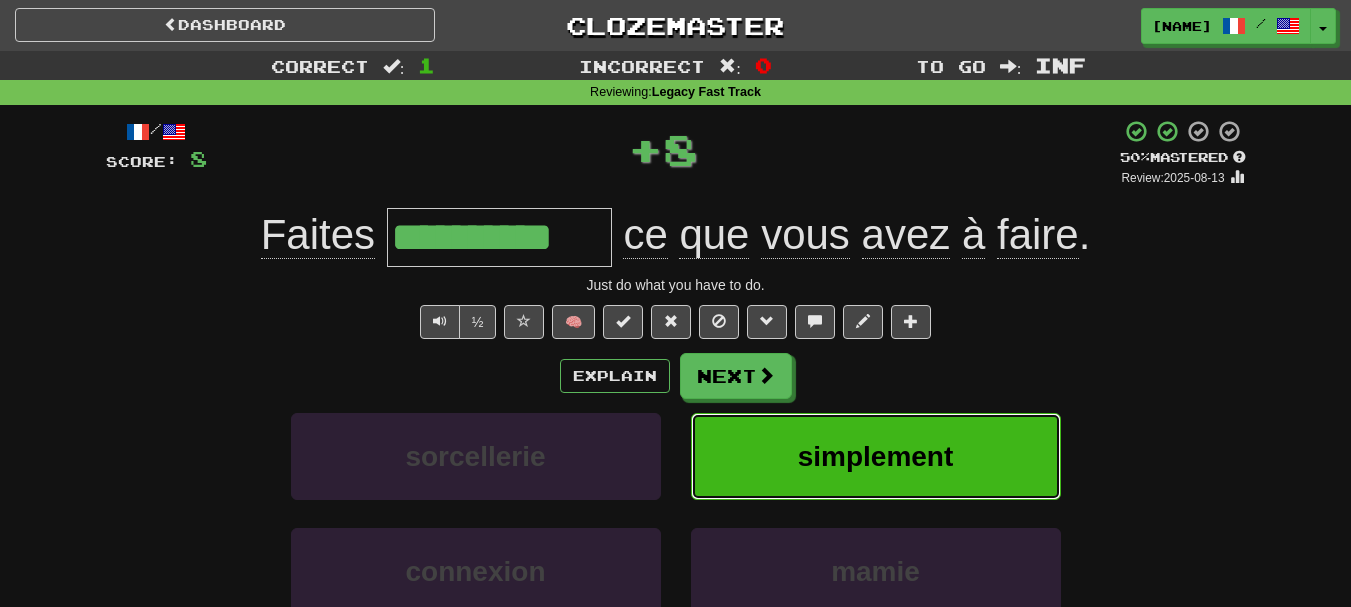 type 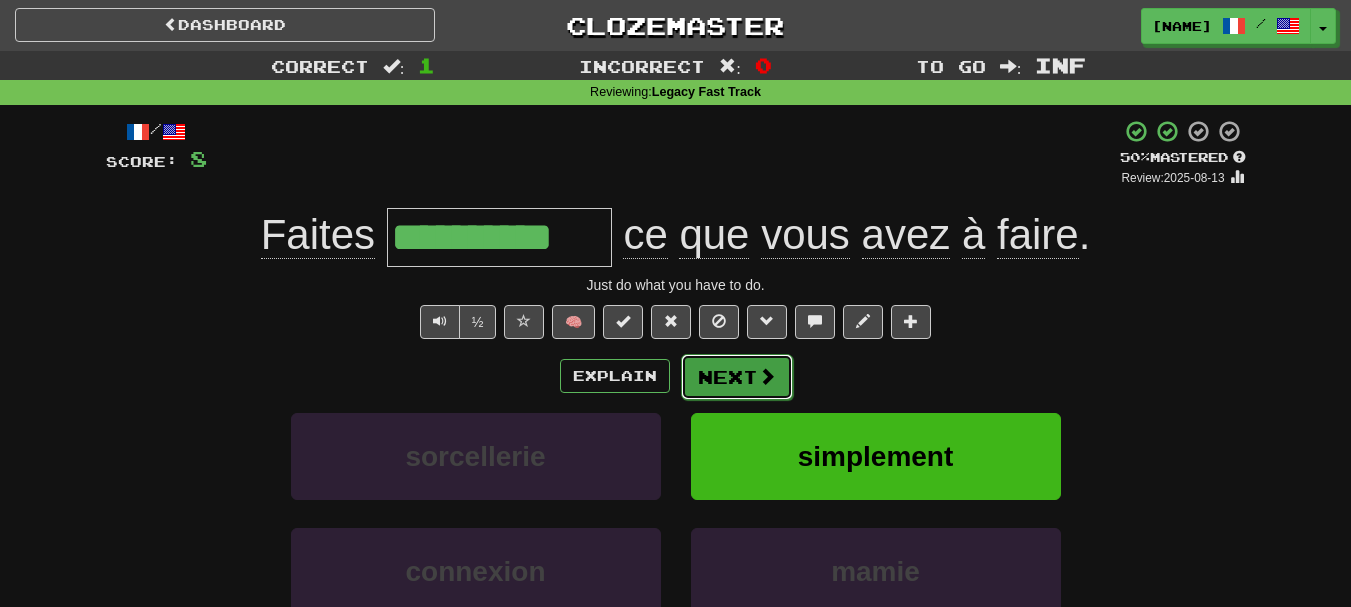 click on "Next" at bounding box center (737, 377) 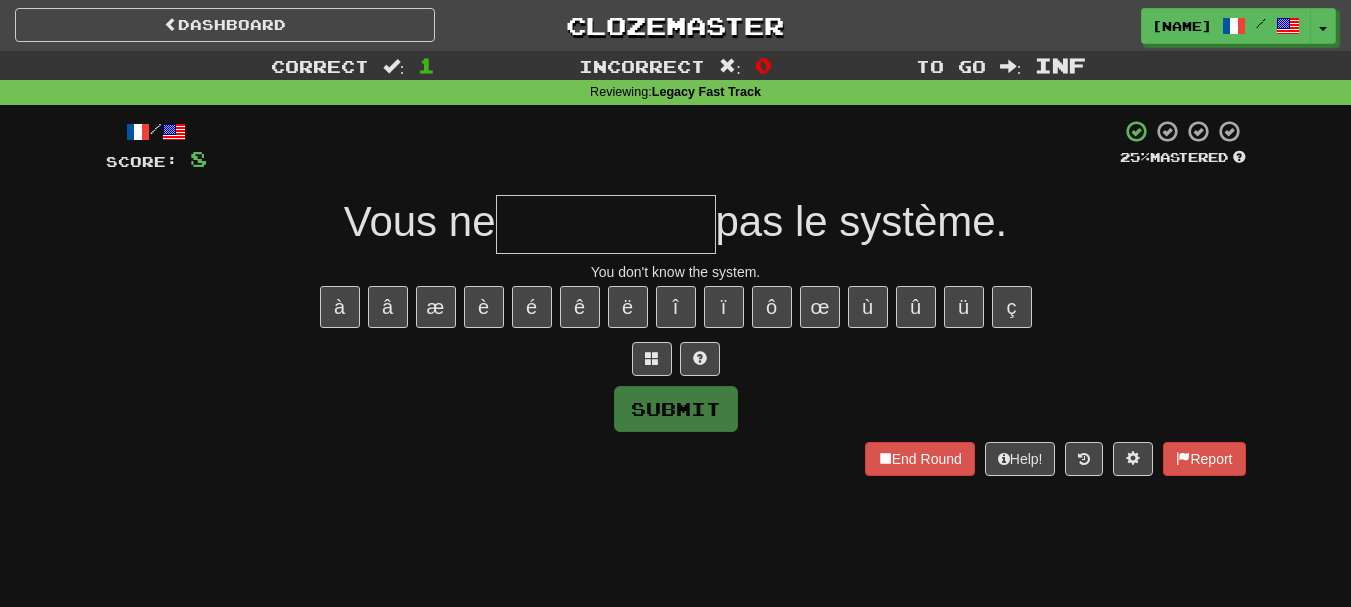 click at bounding box center (606, 224) 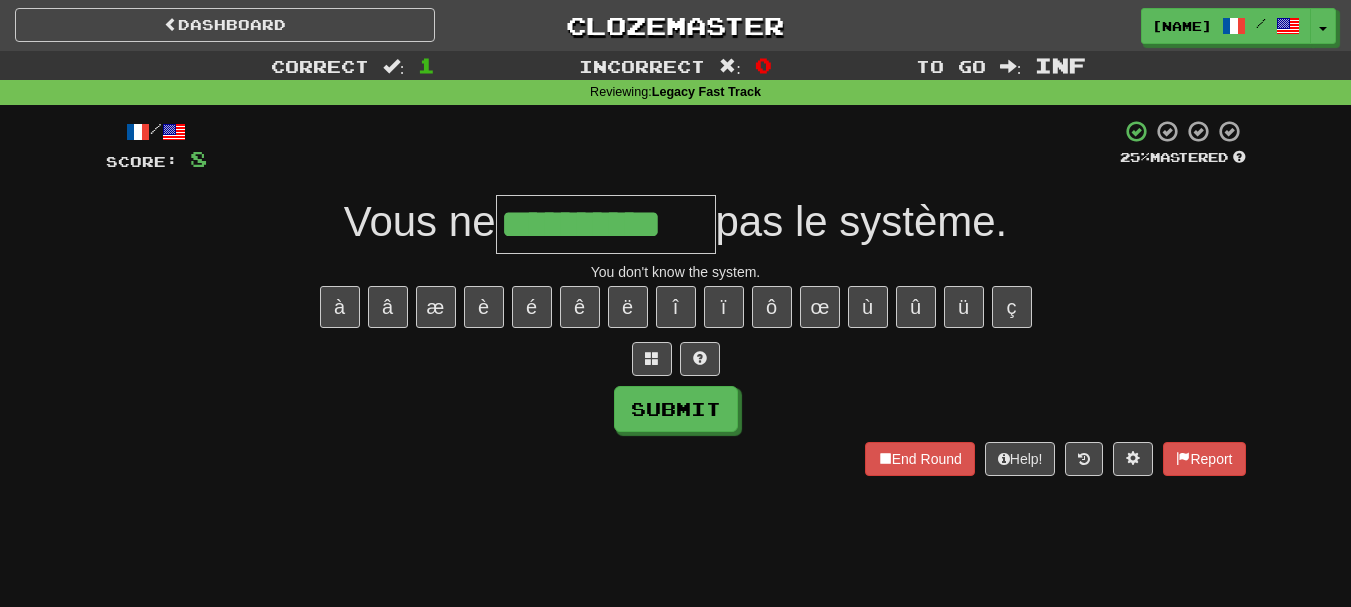 type on "**********" 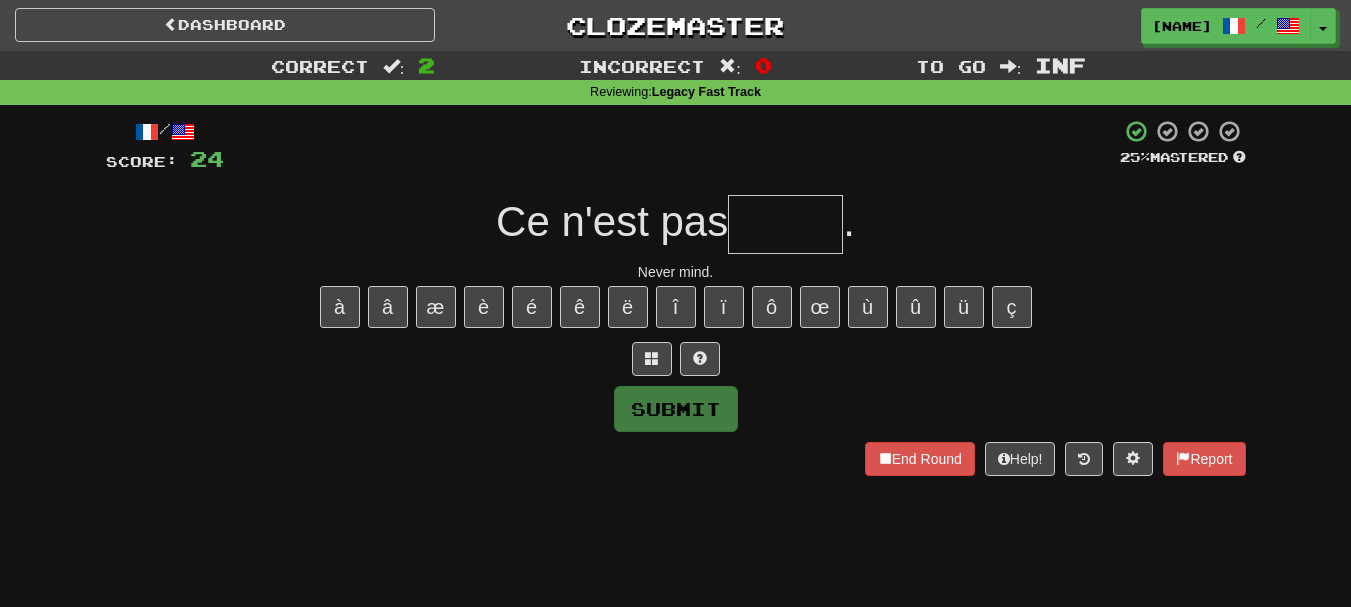 type on "*****" 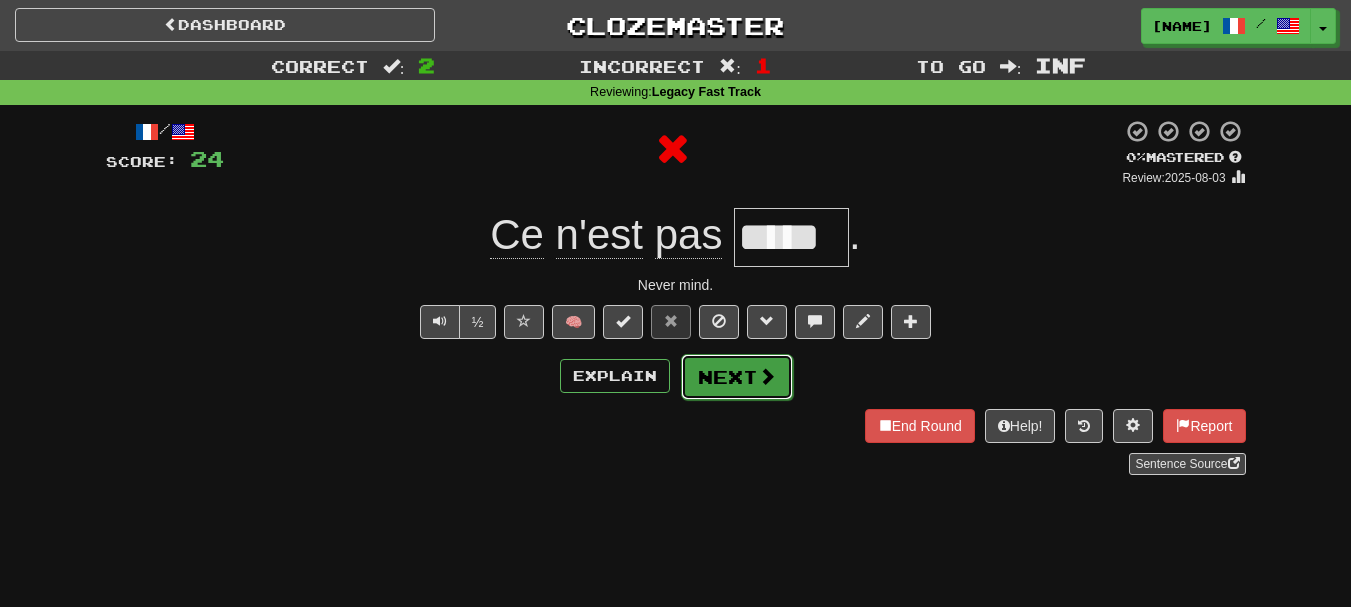 click on "Next" at bounding box center [737, 377] 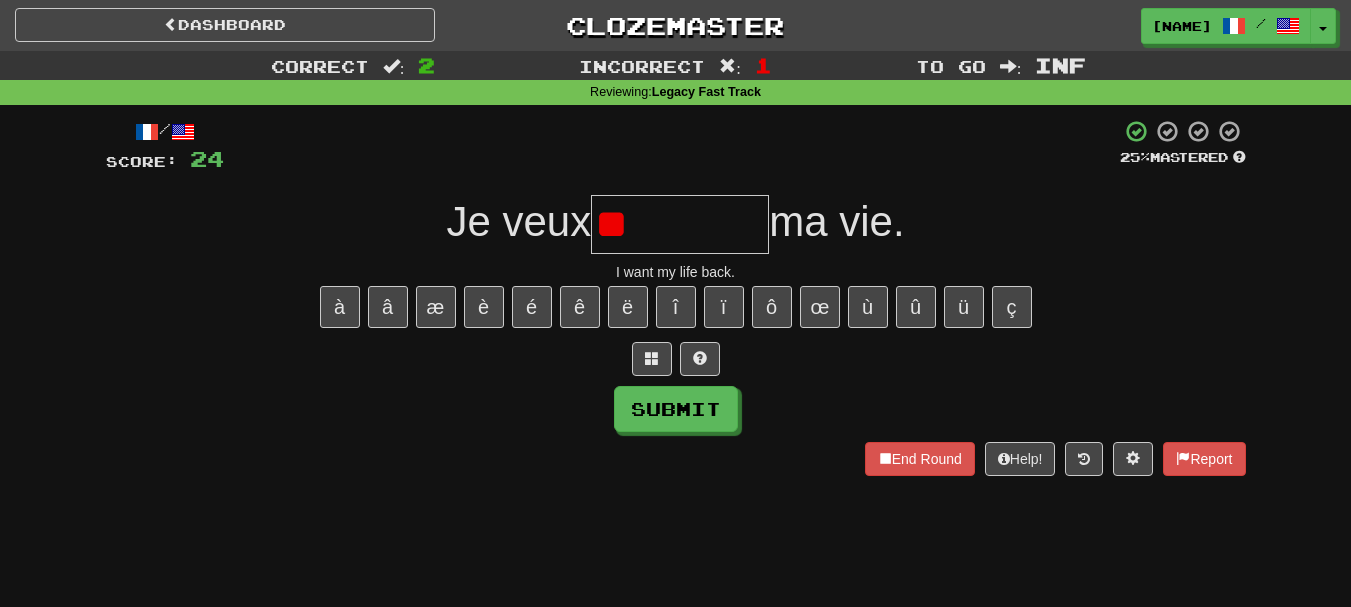 type on "*" 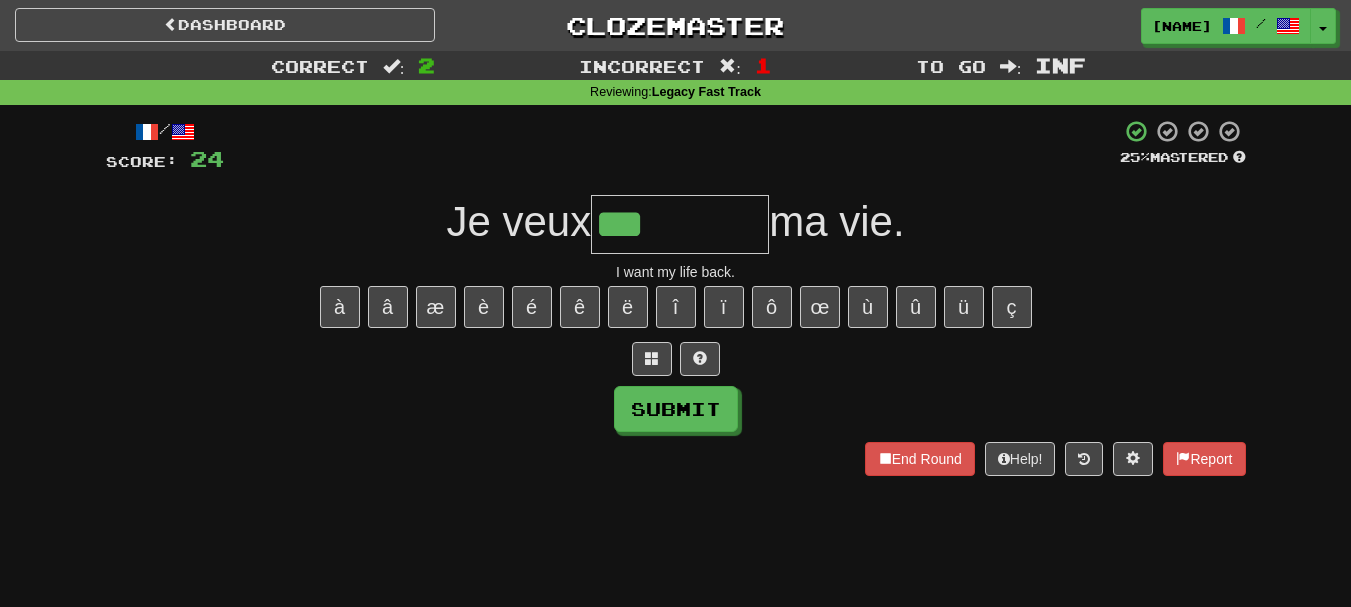 type on "*********" 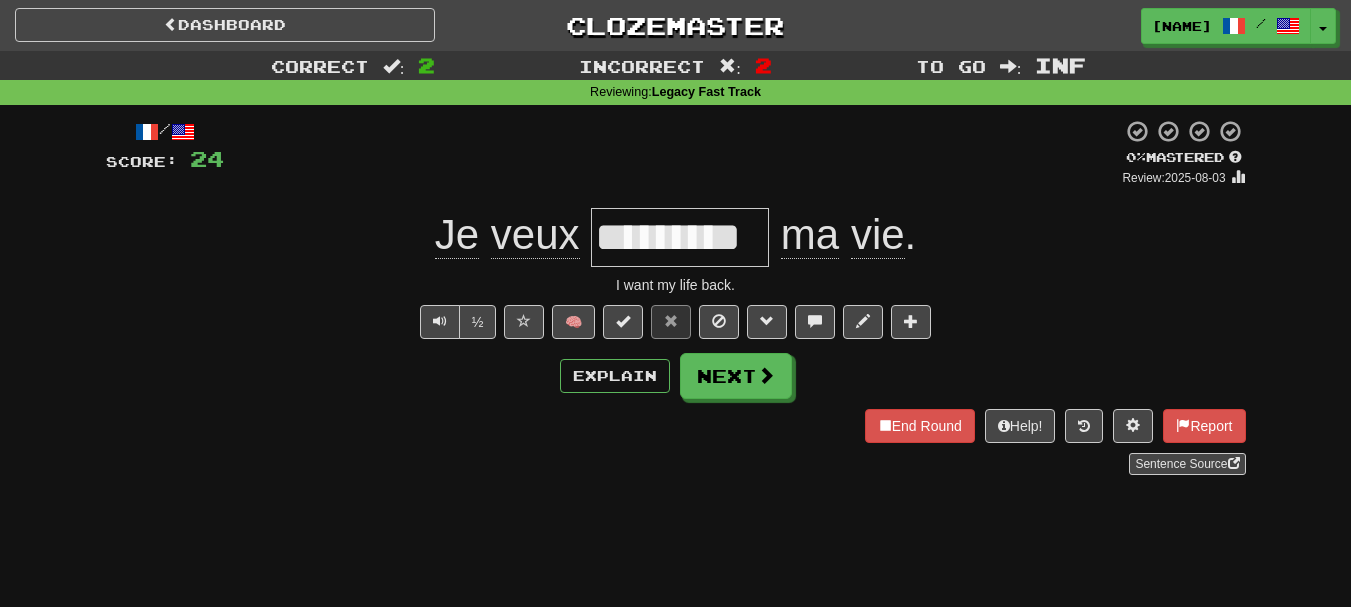 click on "End Round  Help!  Report Sentence Source" at bounding box center [676, 442] 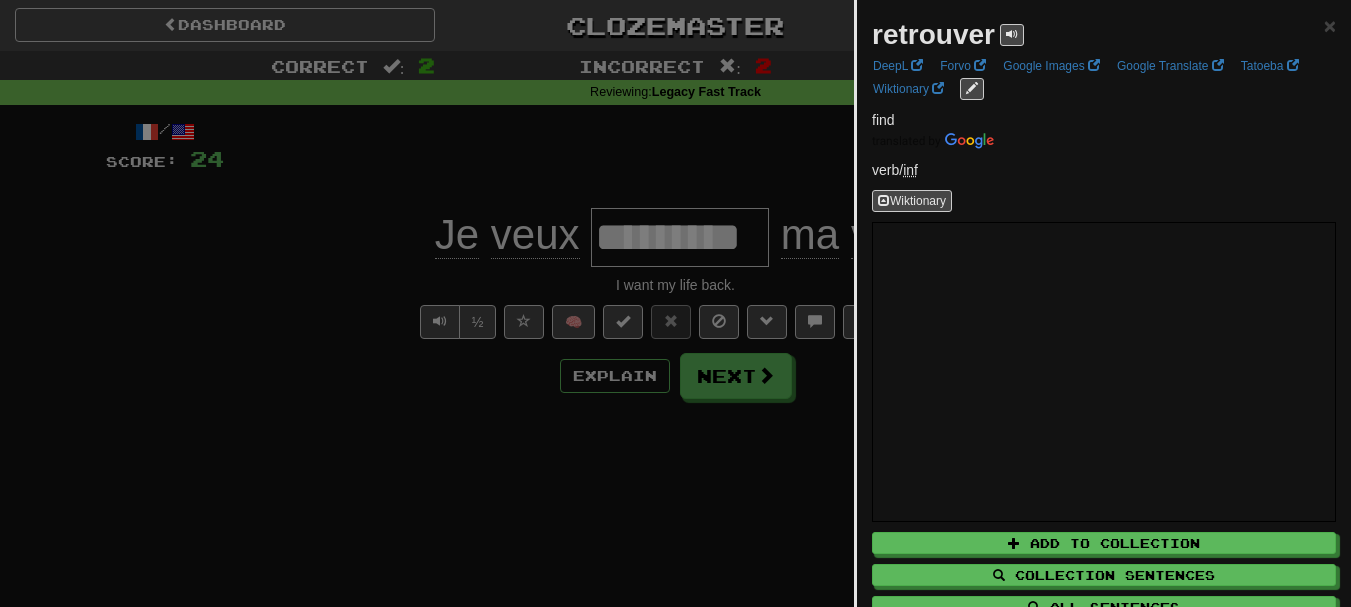 click at bounding box center (675, 303) 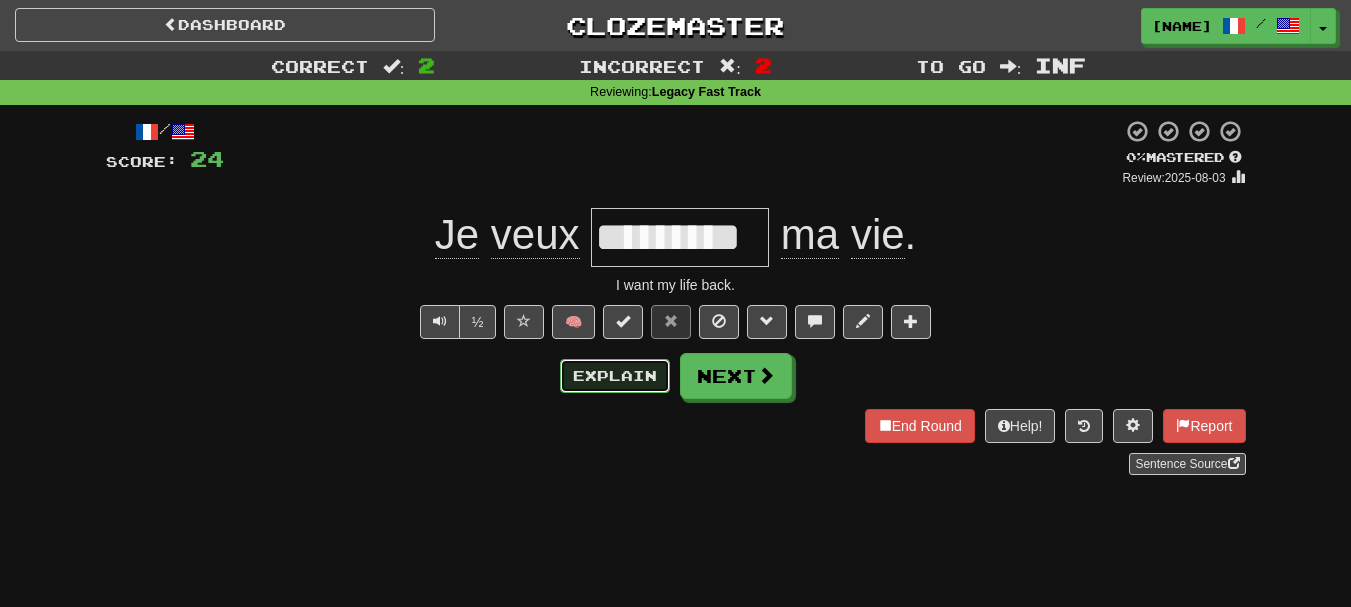 click on "Explain" at bounding box center (615, 376) 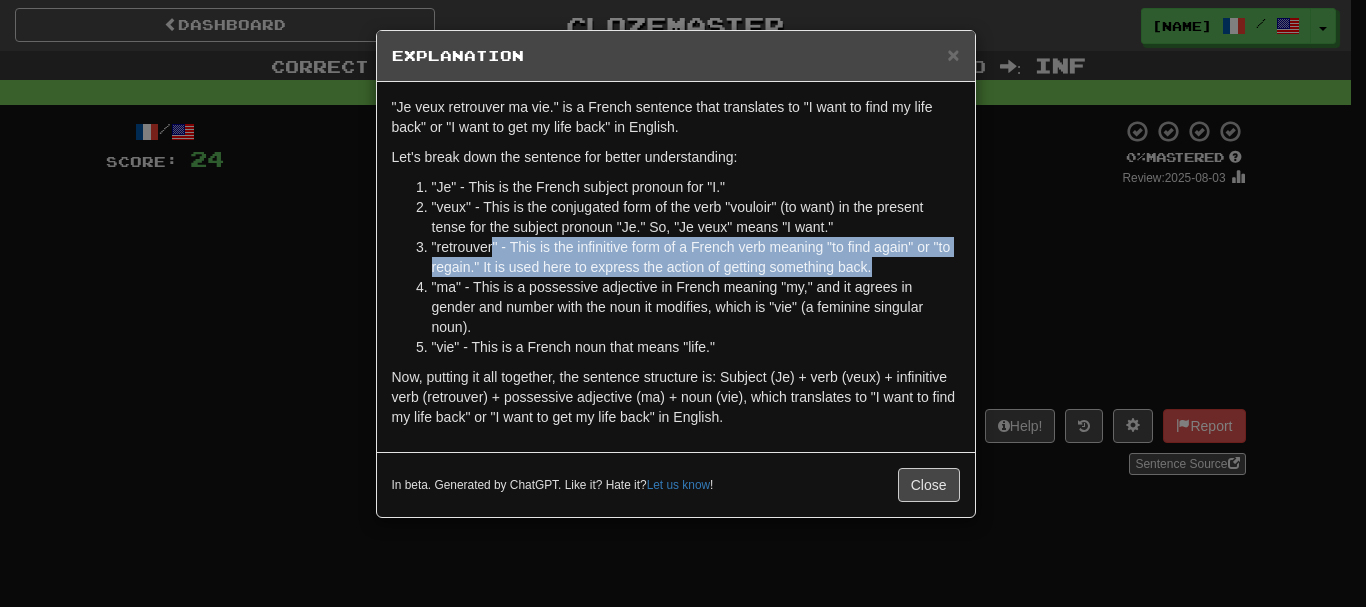 drag, startPoint x: 494, startPoint y: 250, endPoint x: 879, endPoint y: 271, distance: 385.5723 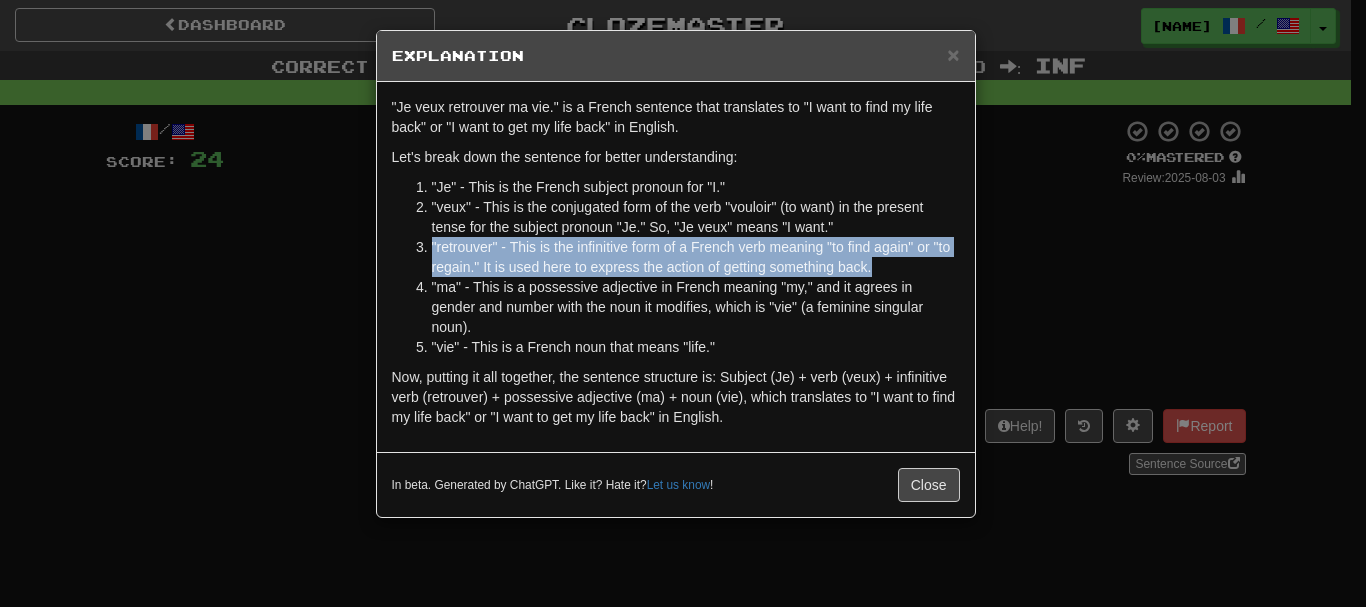 drag, startPoint x: 879, startPoint y: 271, endPoint x: 329, endPoint y: 248, distance: 550.4807 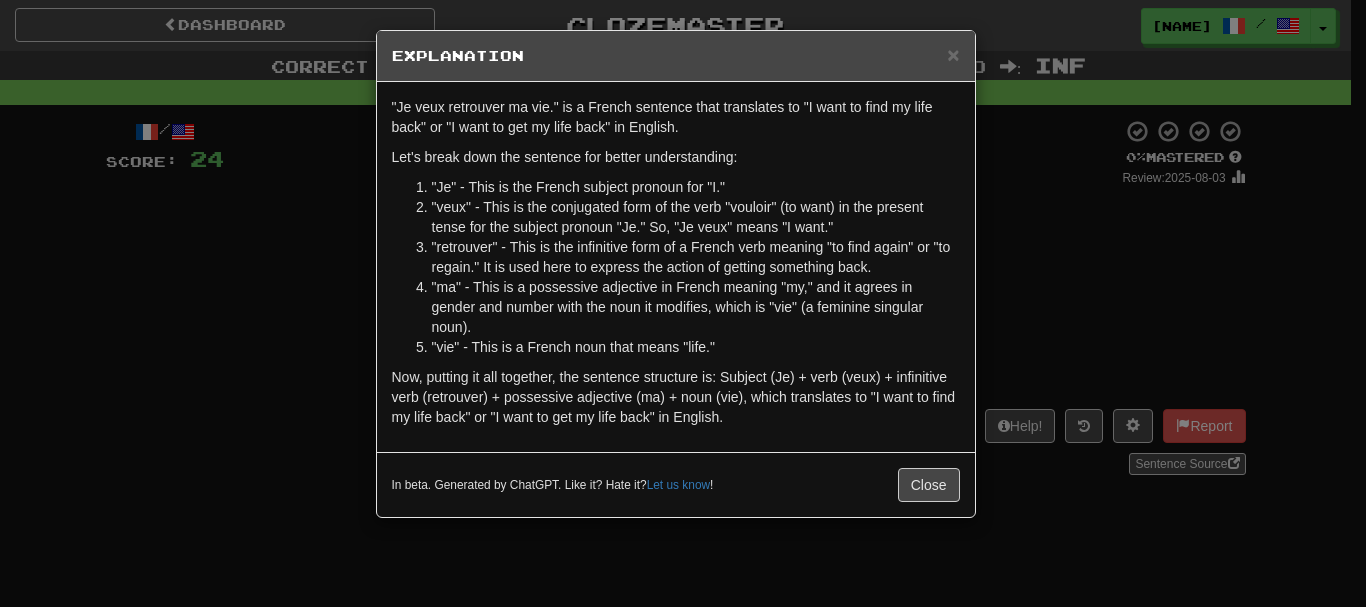 click on "× Explanation" at bounding box center [676, 56] 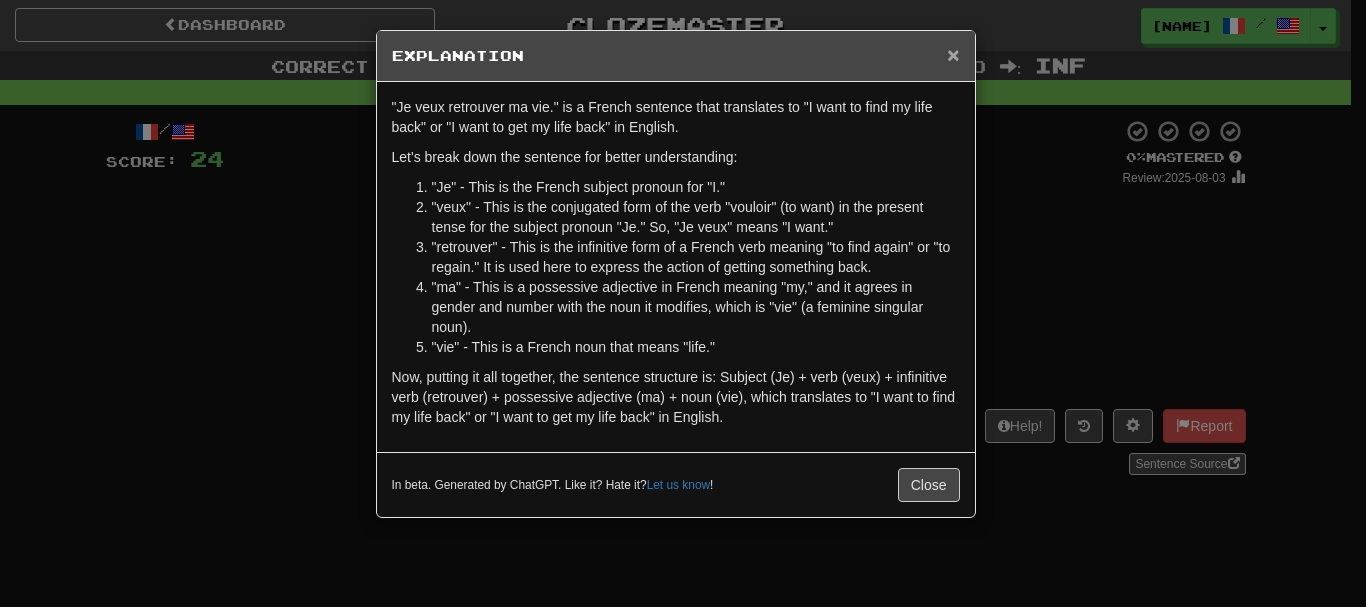 click on "×" at bounding box center (953, 54) 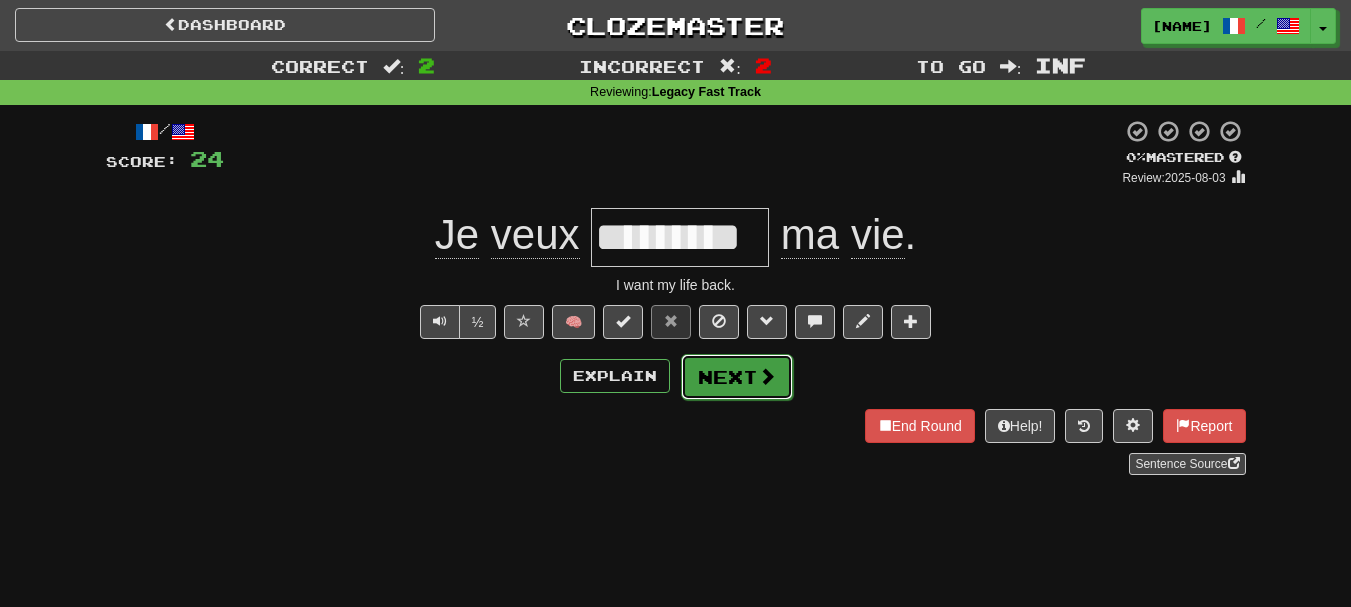 click on "Next" at bounding box center [737, 377] 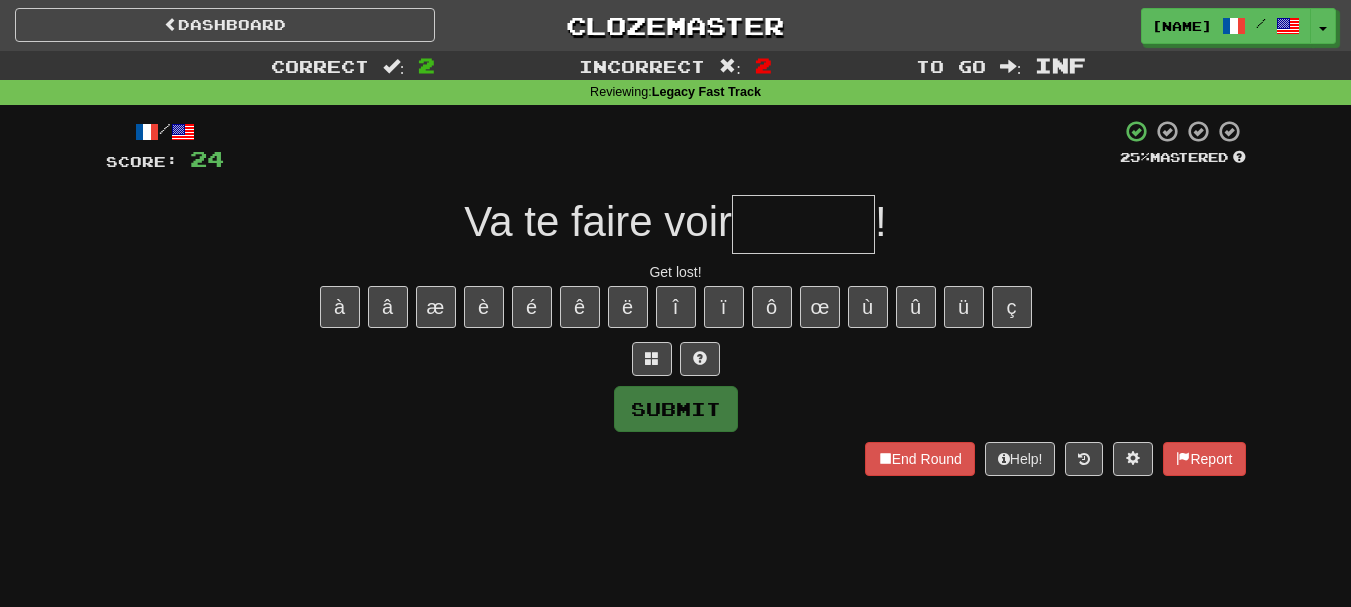 click at bounding box center (803, 224) 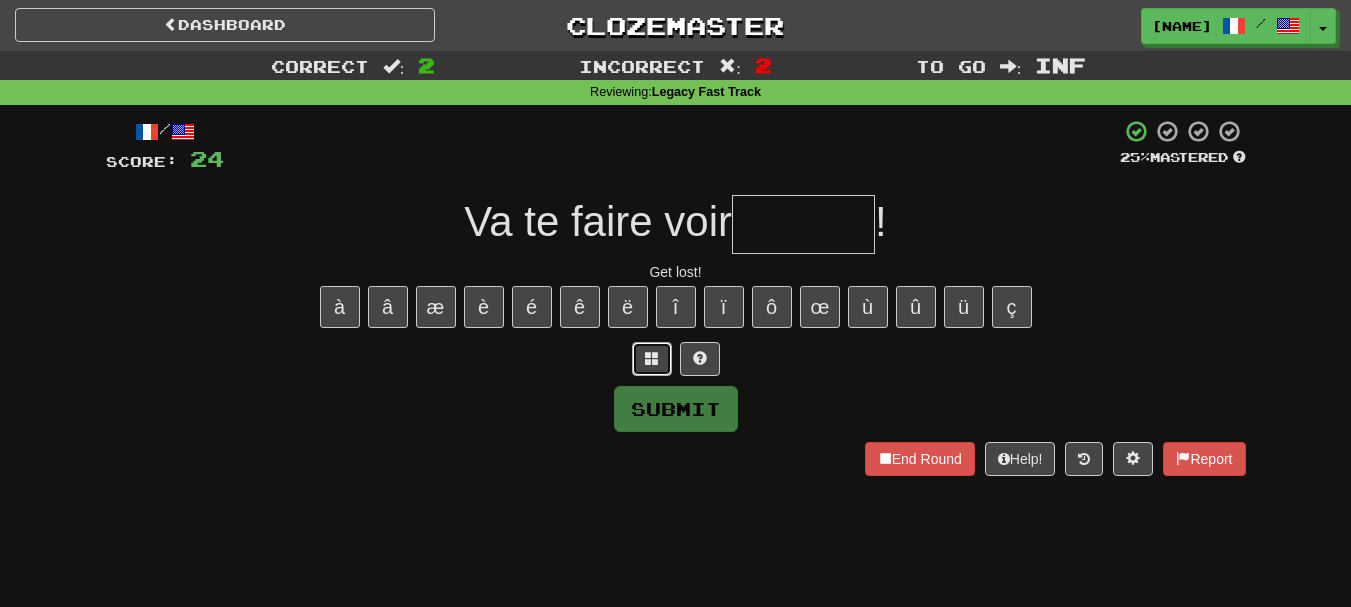 click at bounding box center (652, 358) 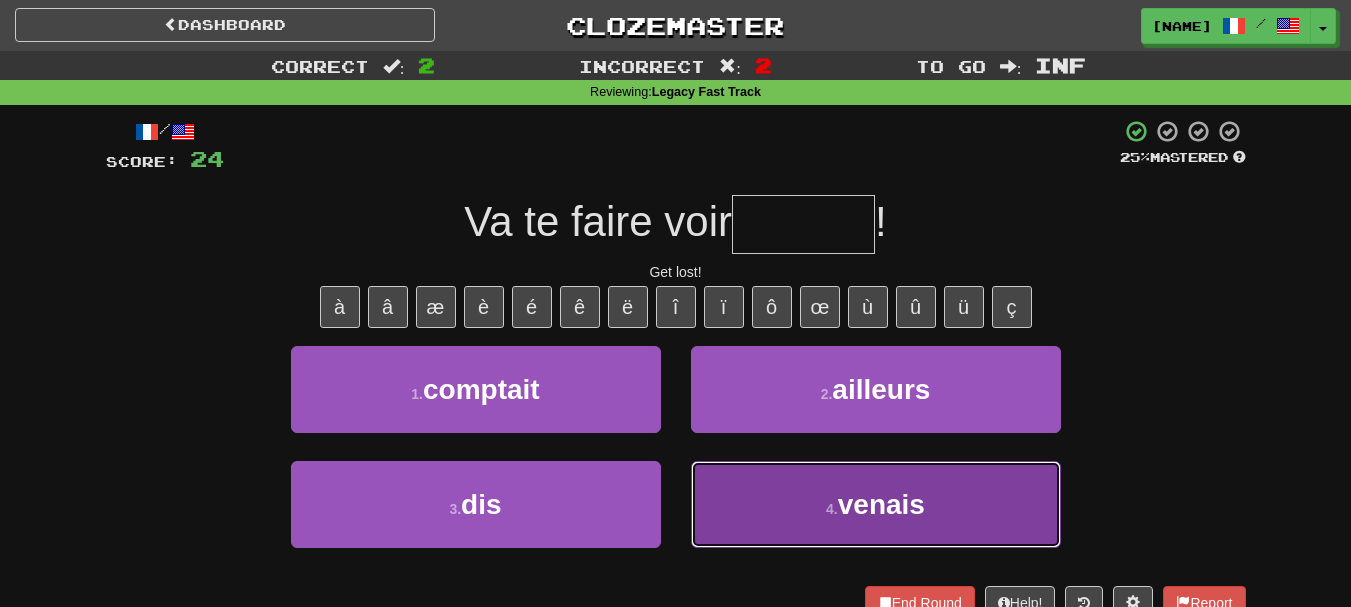 click on "4 .  venais" at bounding box center [876, 504] 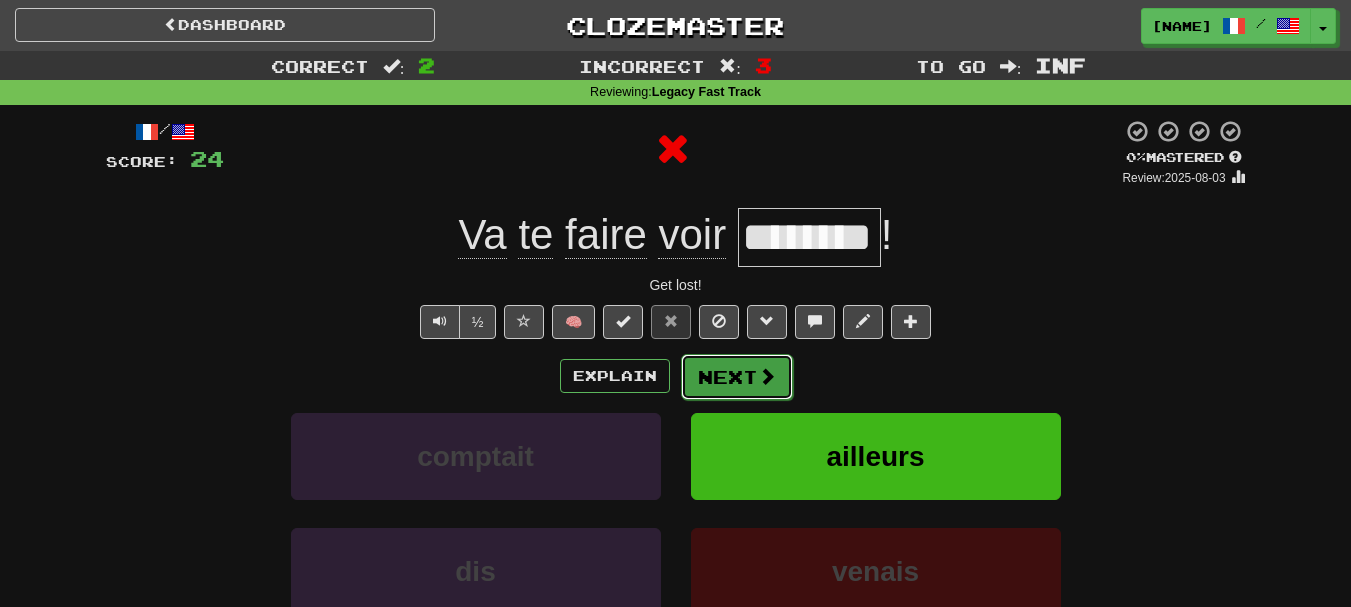 click on "Next" at bounding box center [737, 377] 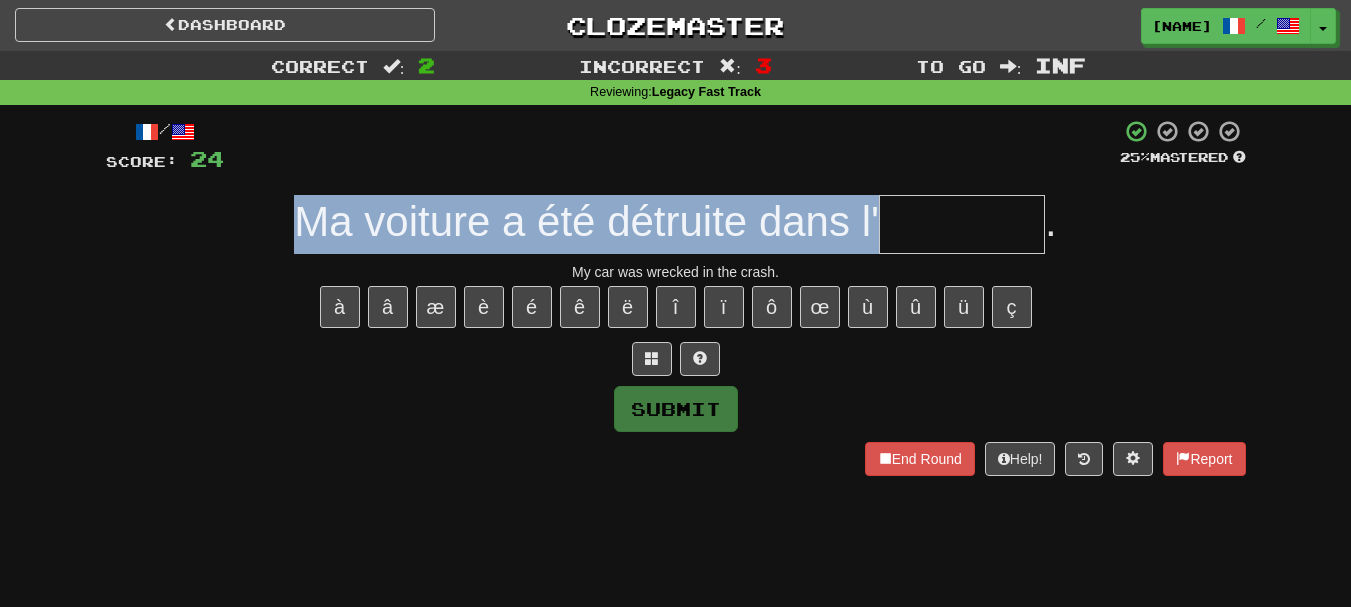 drag, startPoint x: 447, startPoint y: 257, endPoint x: 925, endPoint y: 228, distance: 478.8789 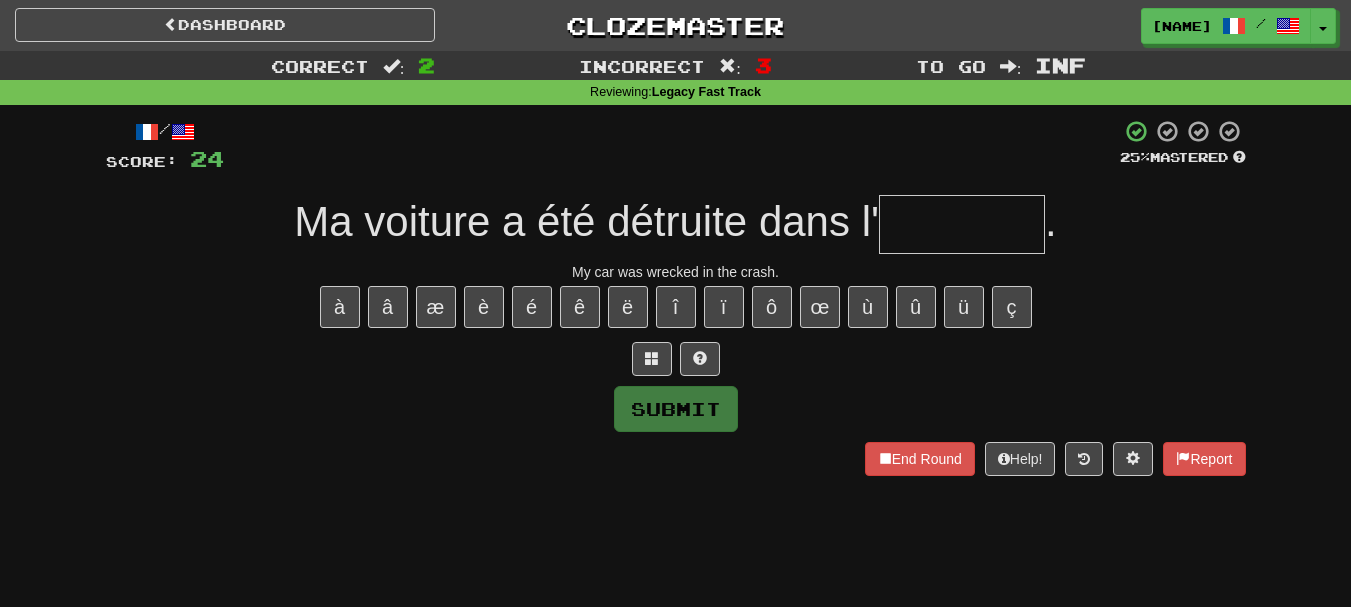 click at bounding box center [962, 224] 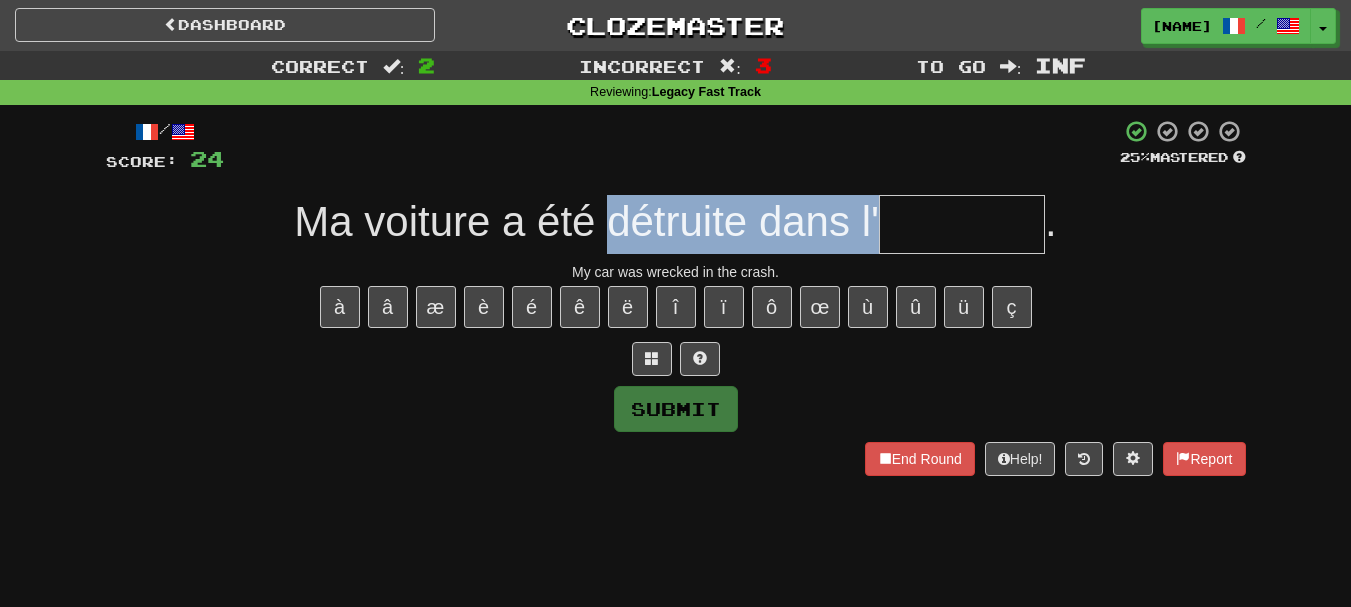 drag, startPoint x: 610, startPoint y: 222, endPoint x: 949, endPoint y: 222, distance: 339 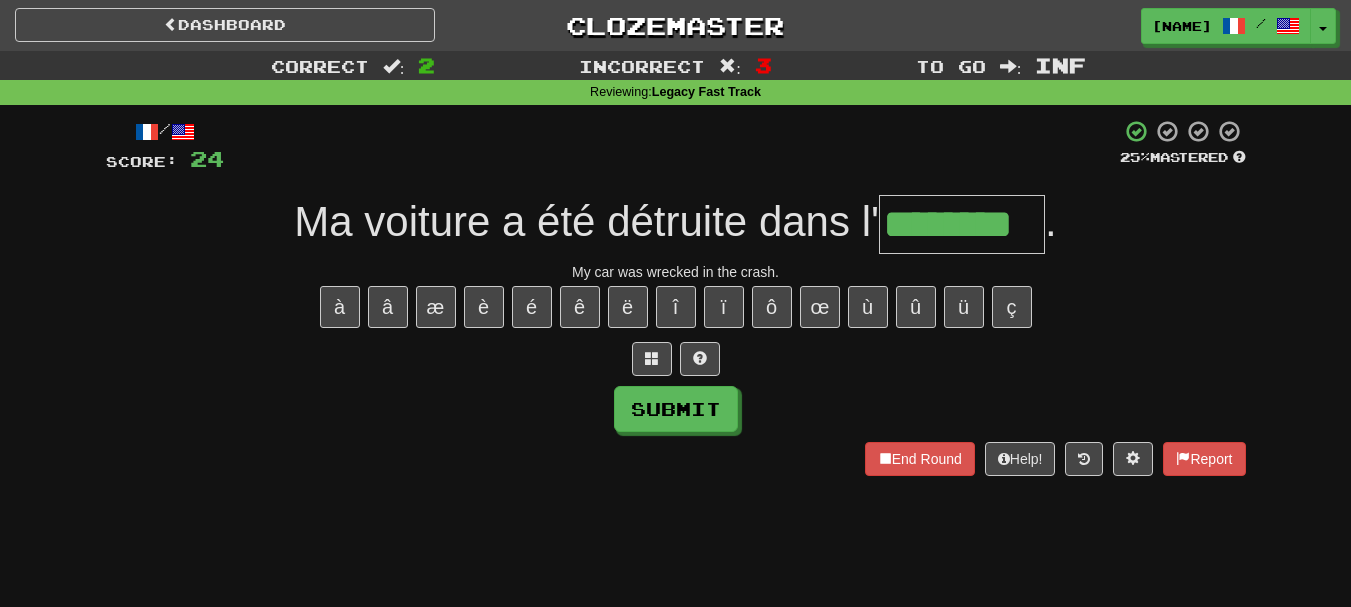 type on "********" 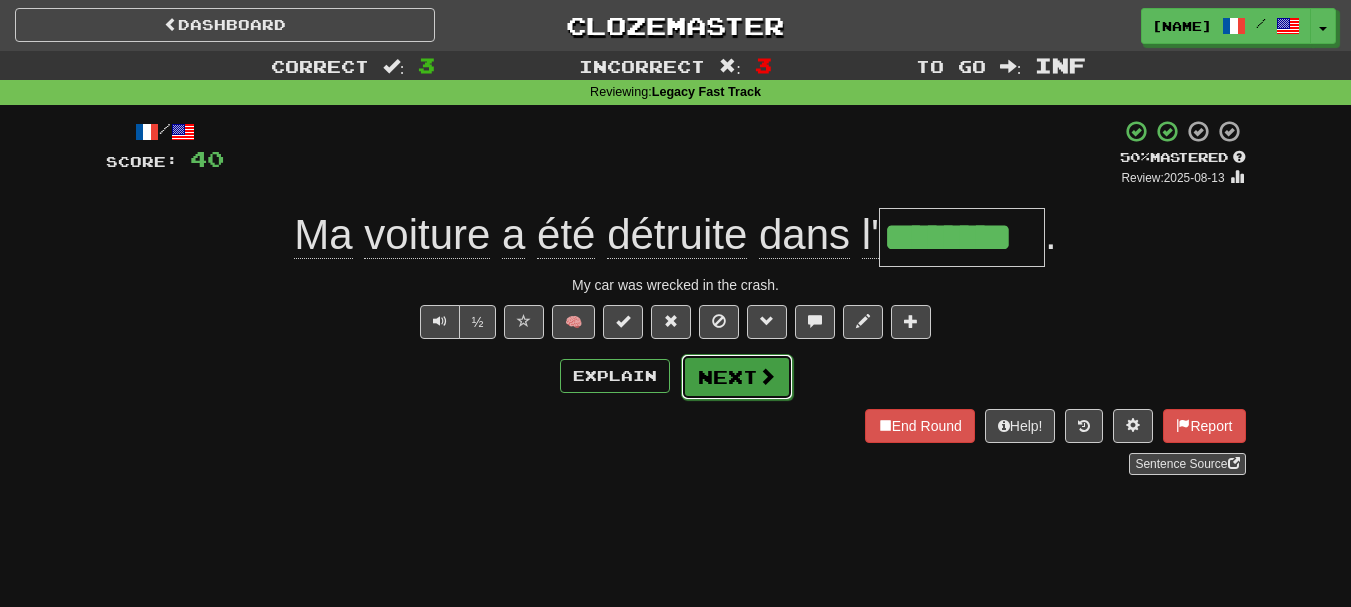 click on "Next" at bounding box center [737, 377] 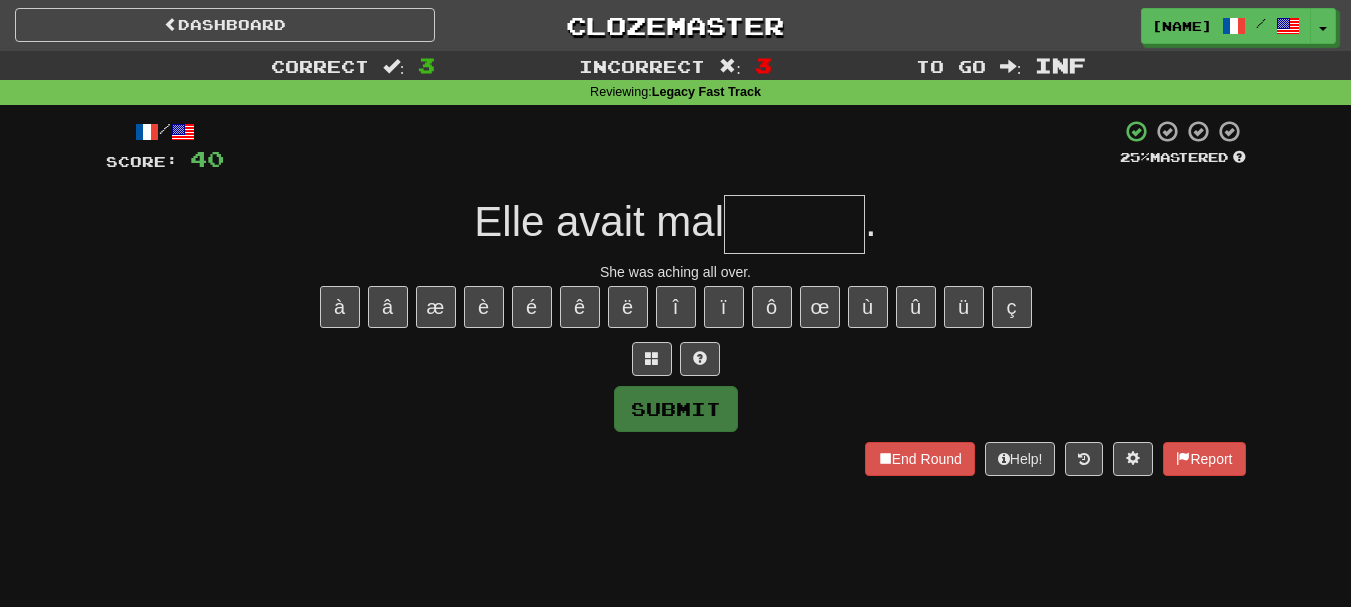 click at bounding box center (794, 224) 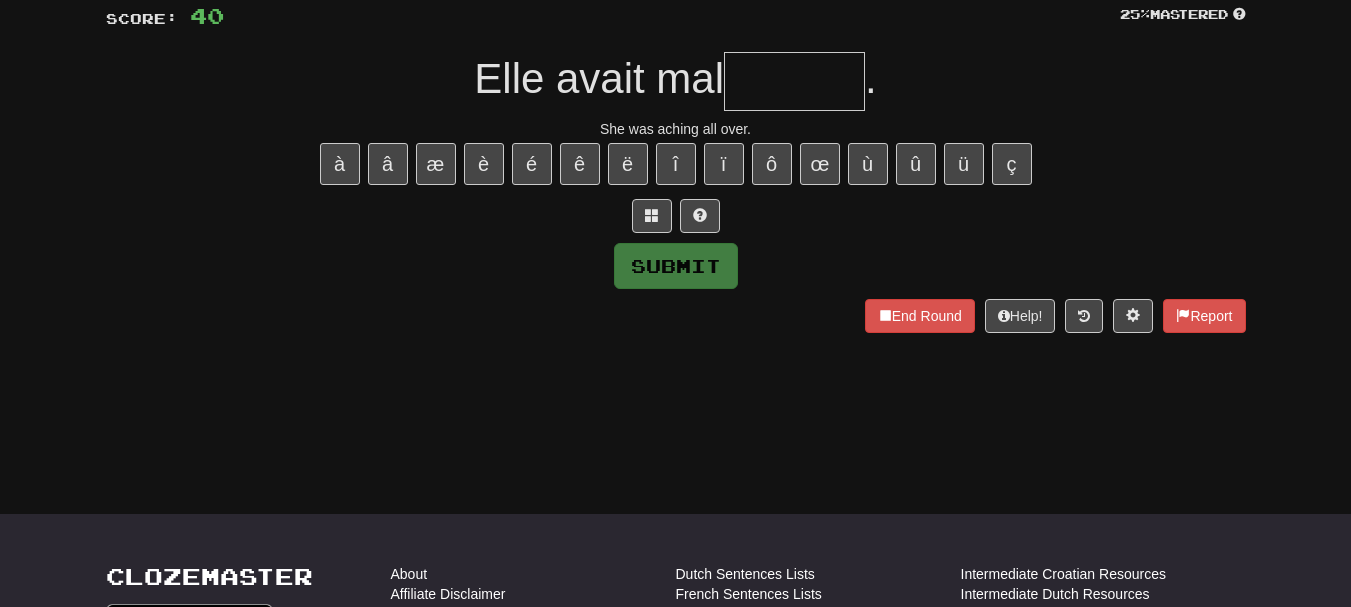scroll, scrollTop: 0, scrollLeft: 0, axis: both 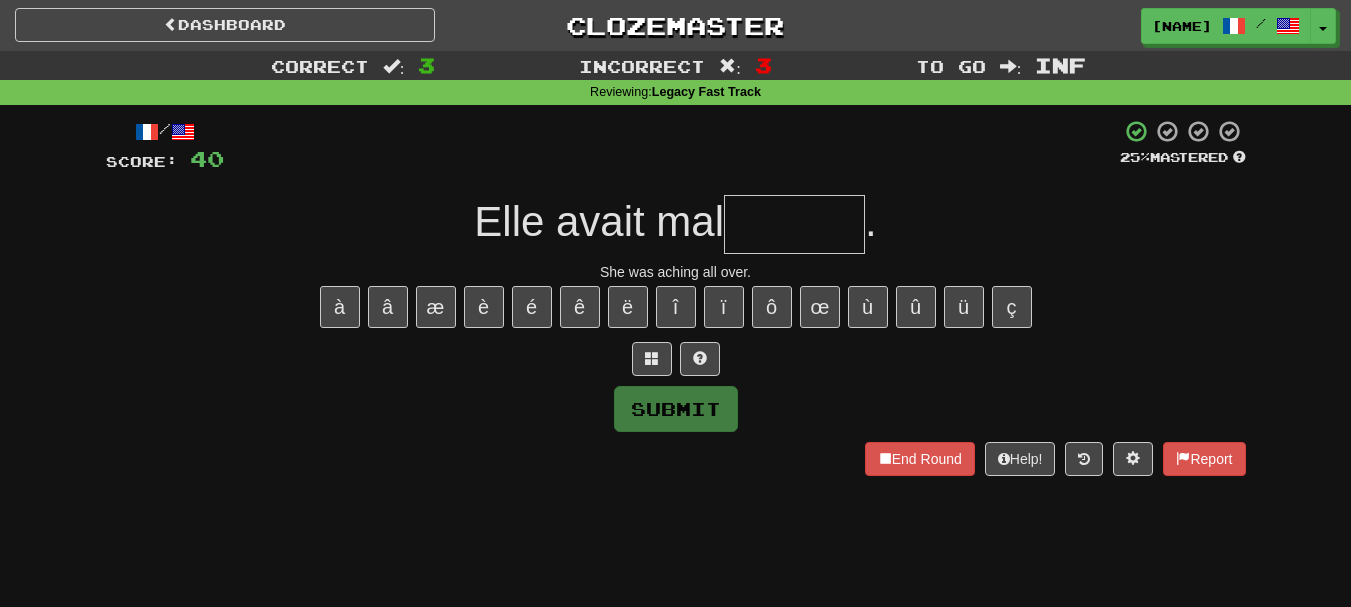click at bounding box center (794, 224) 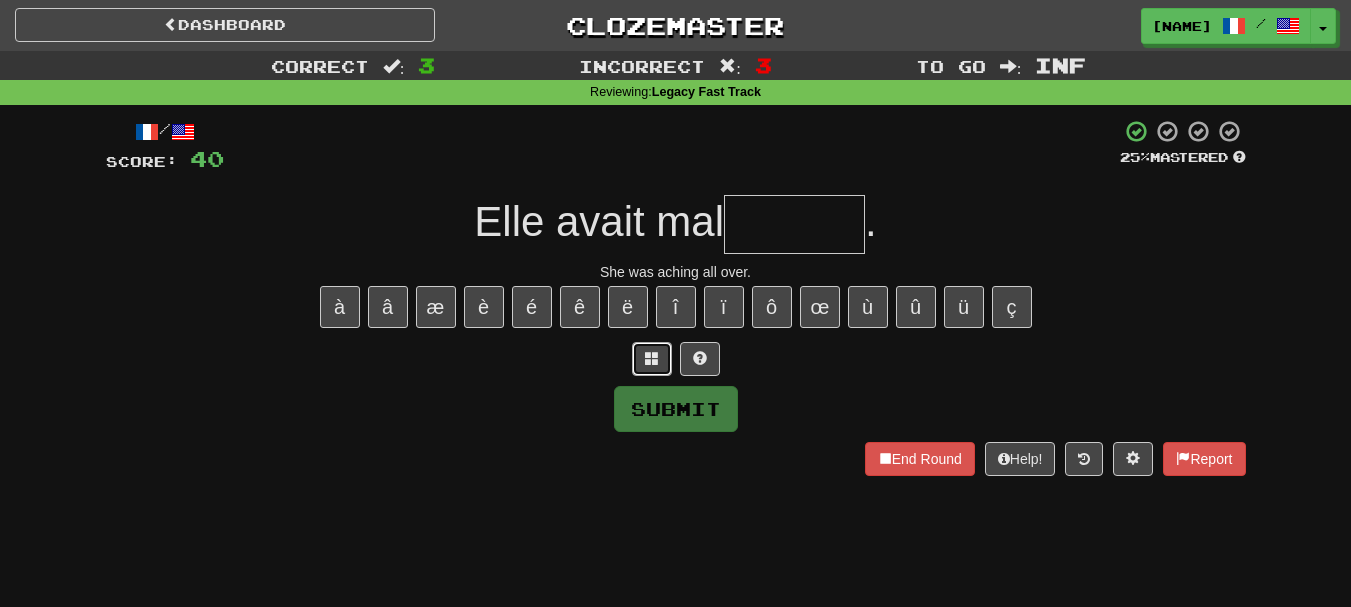 click at bounding box center [652, 359] 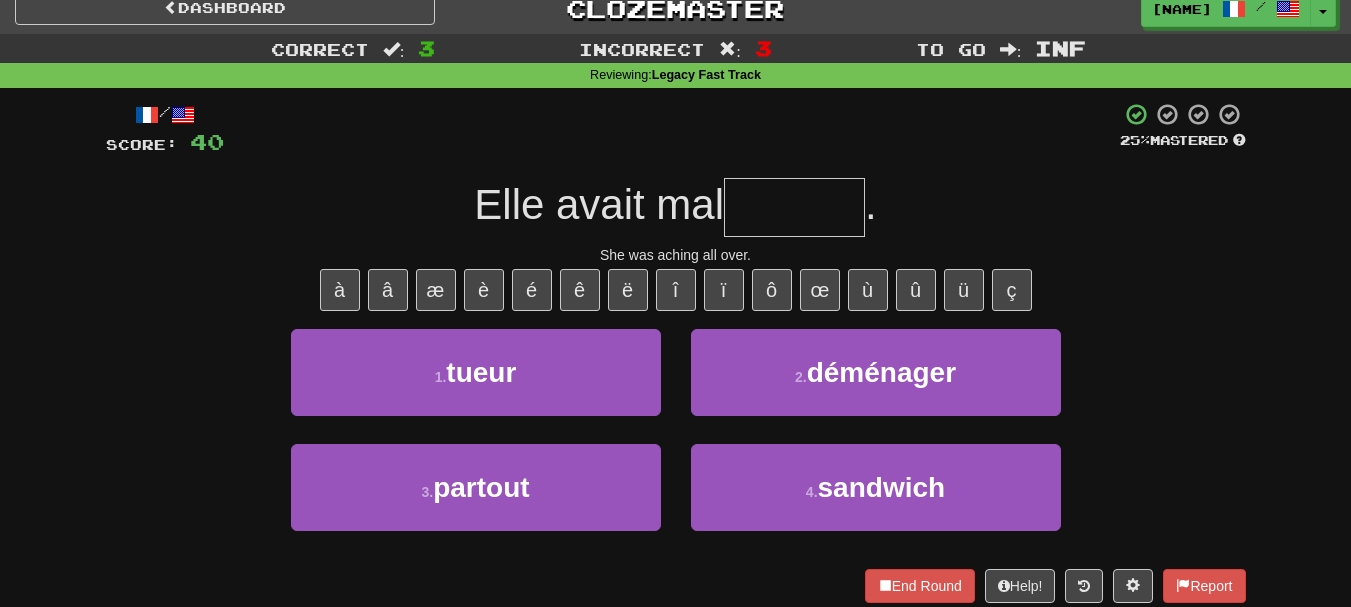 scroll, scrollTop: 21, scrollLeft: 0, axis: vertical 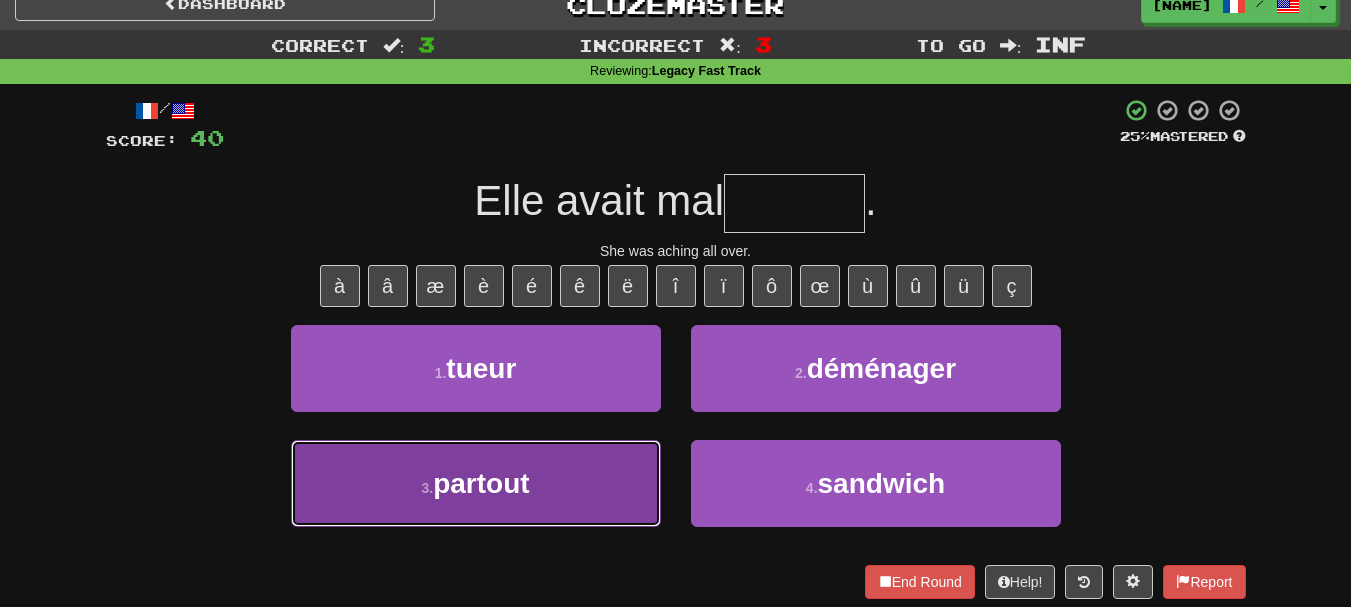 click on "3 .  partout" at bounding box center (476, 483) 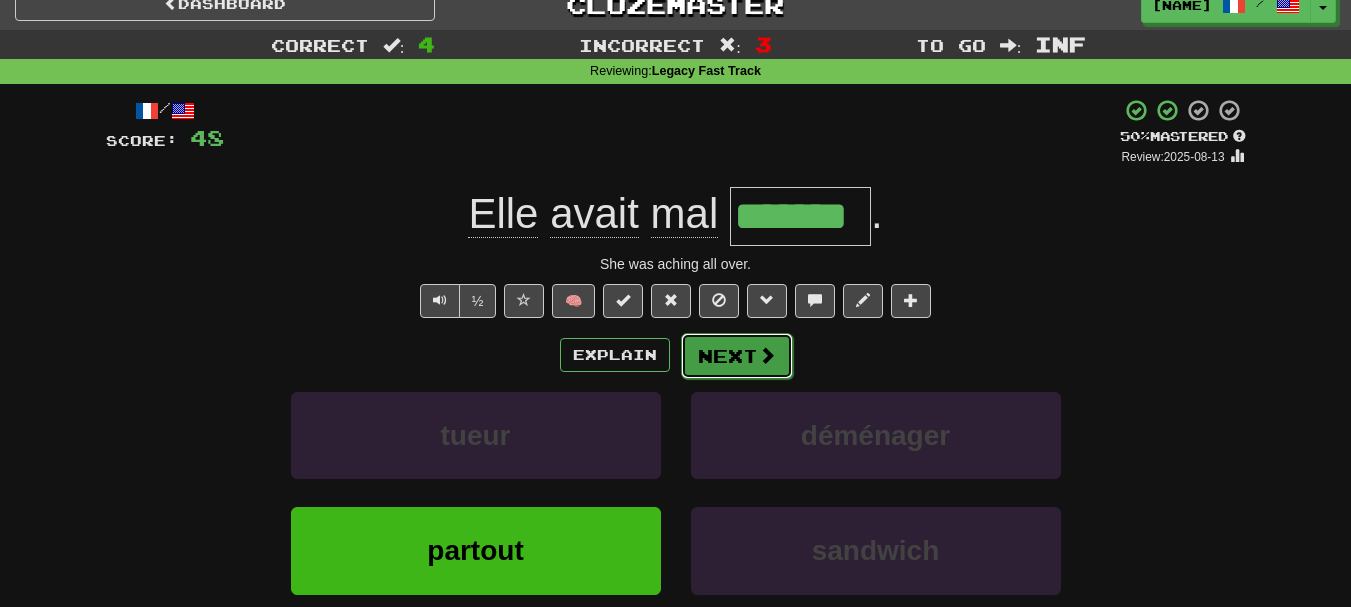 click on "Next" at bounding box center [737, 356] 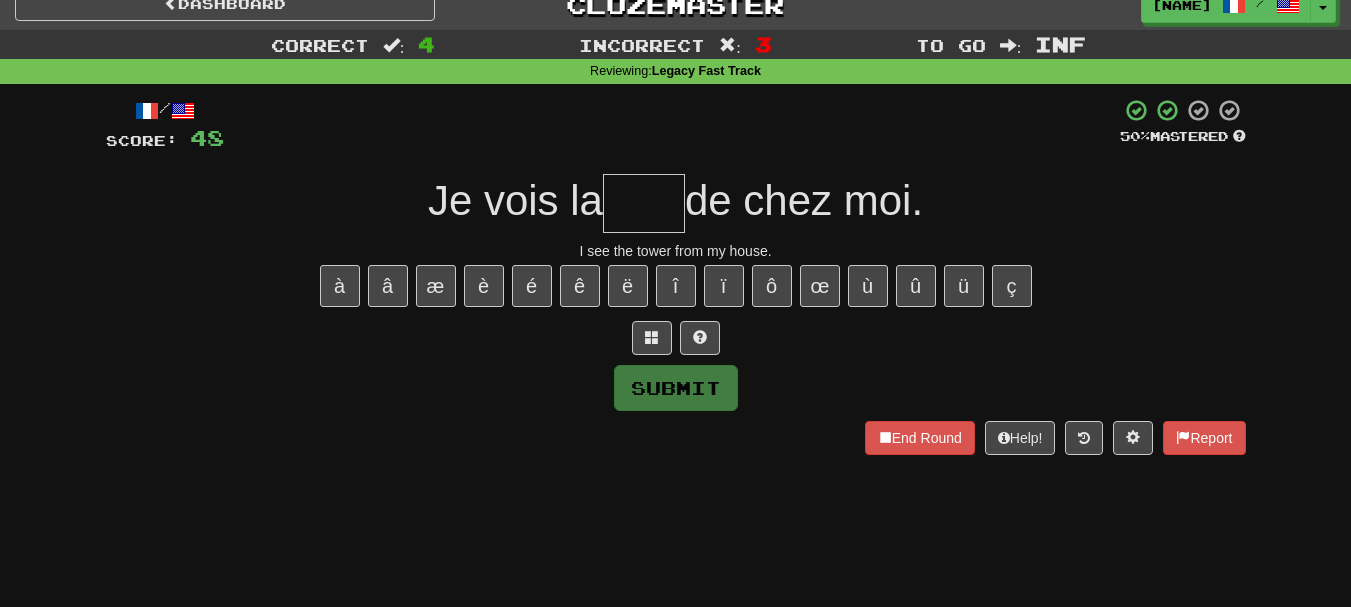 click at bounding box center (644, 203) 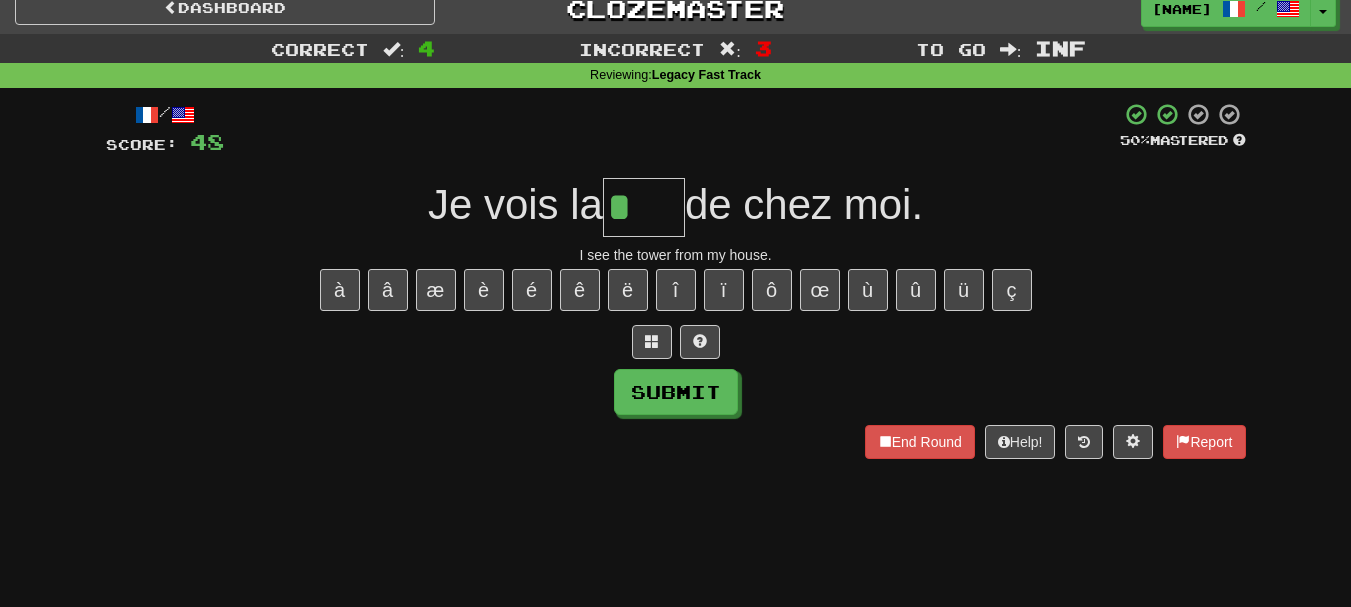 type on "****" 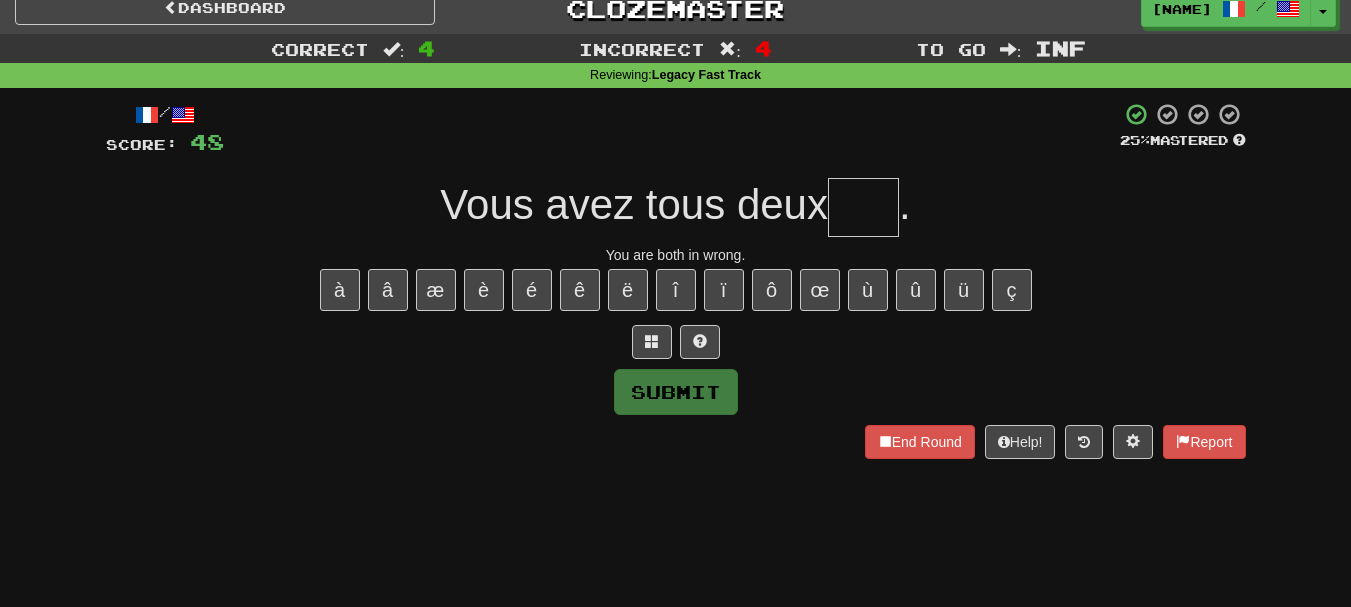 drag, startPoint x: 426, startPoint y: 206, endPoint x: 877, endPoint y: 194, distance: 451.1596 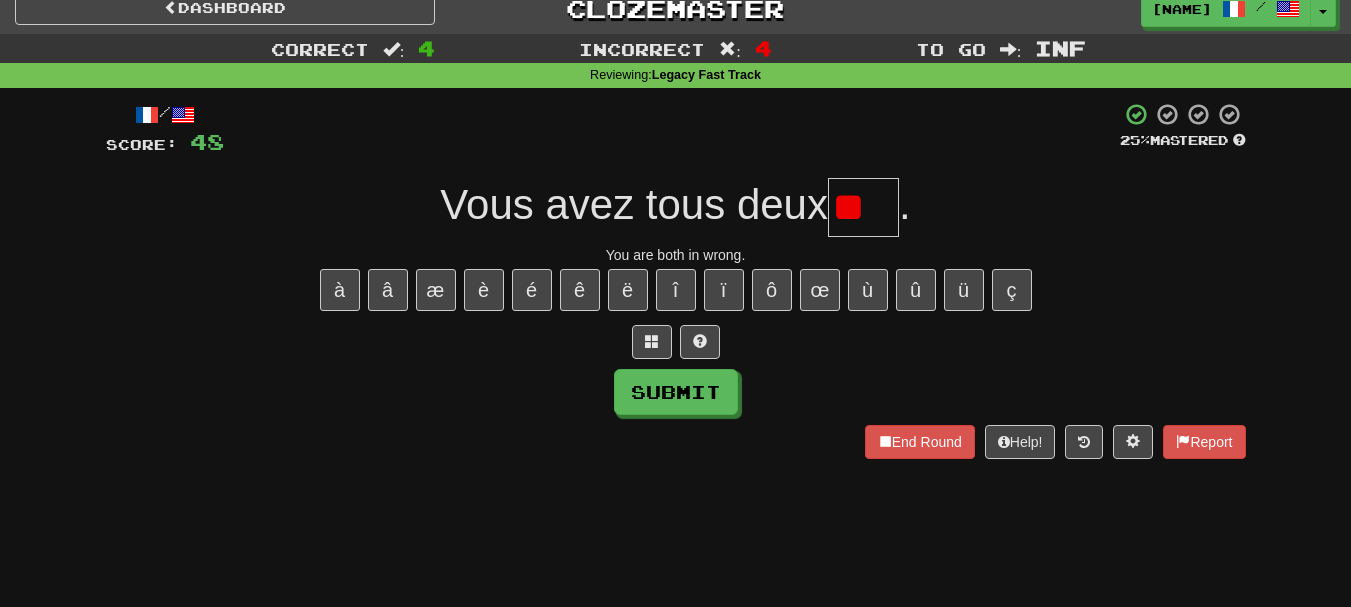 scroll, scrollTop: 0, scrollLeft: 0, axis: both 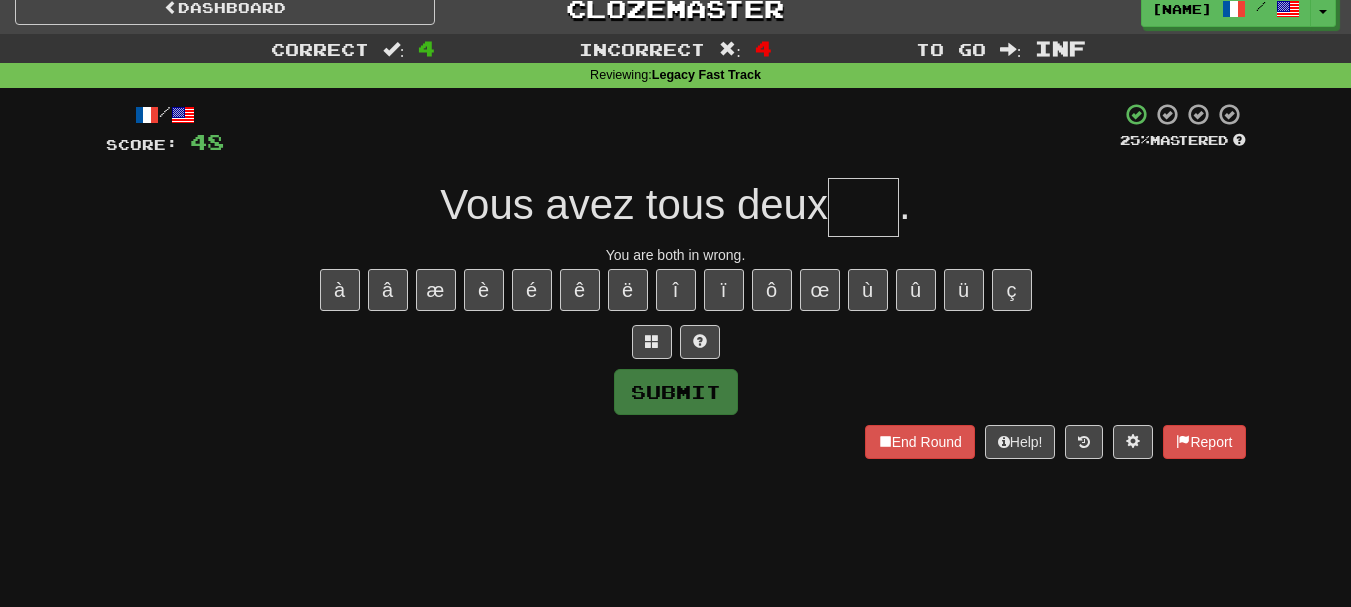 type on "****" 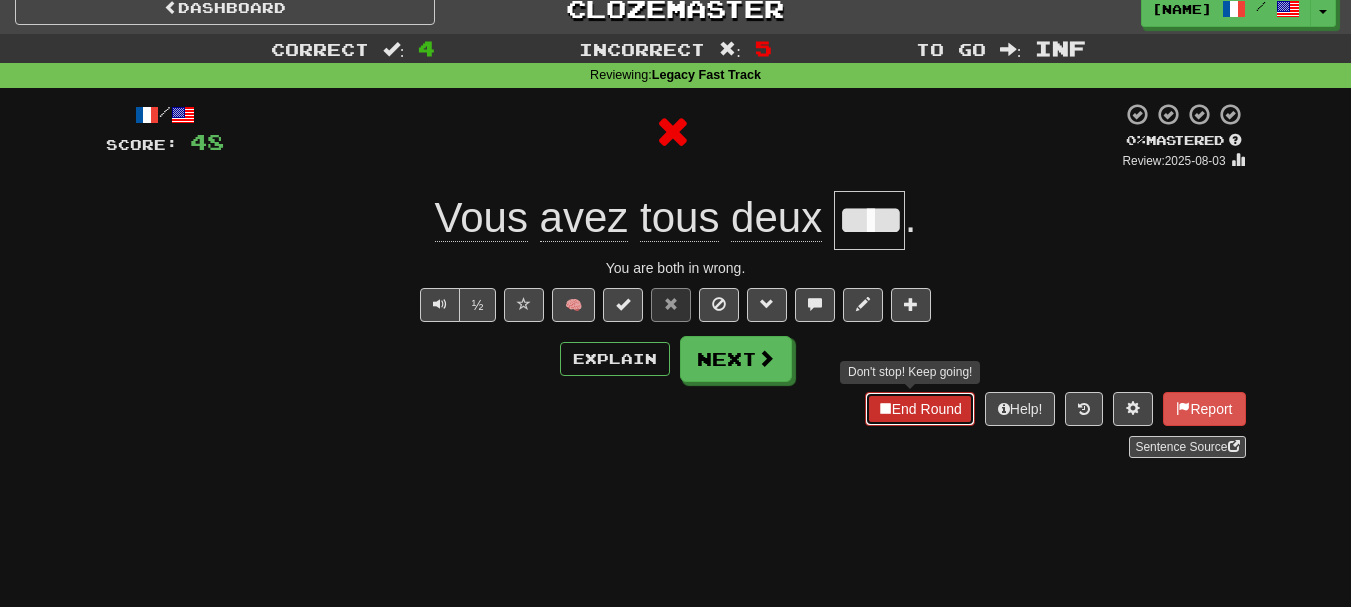 click on "End Round" at bounding box center (920, 409) 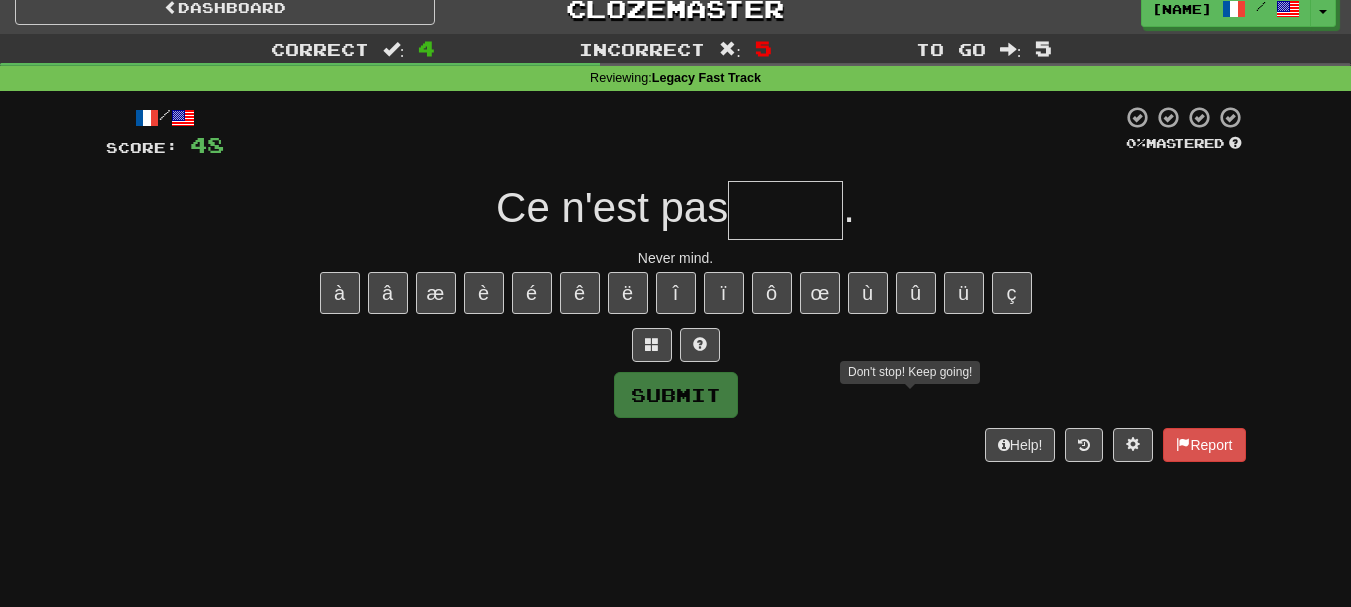 click at bounding box center (785, 210) 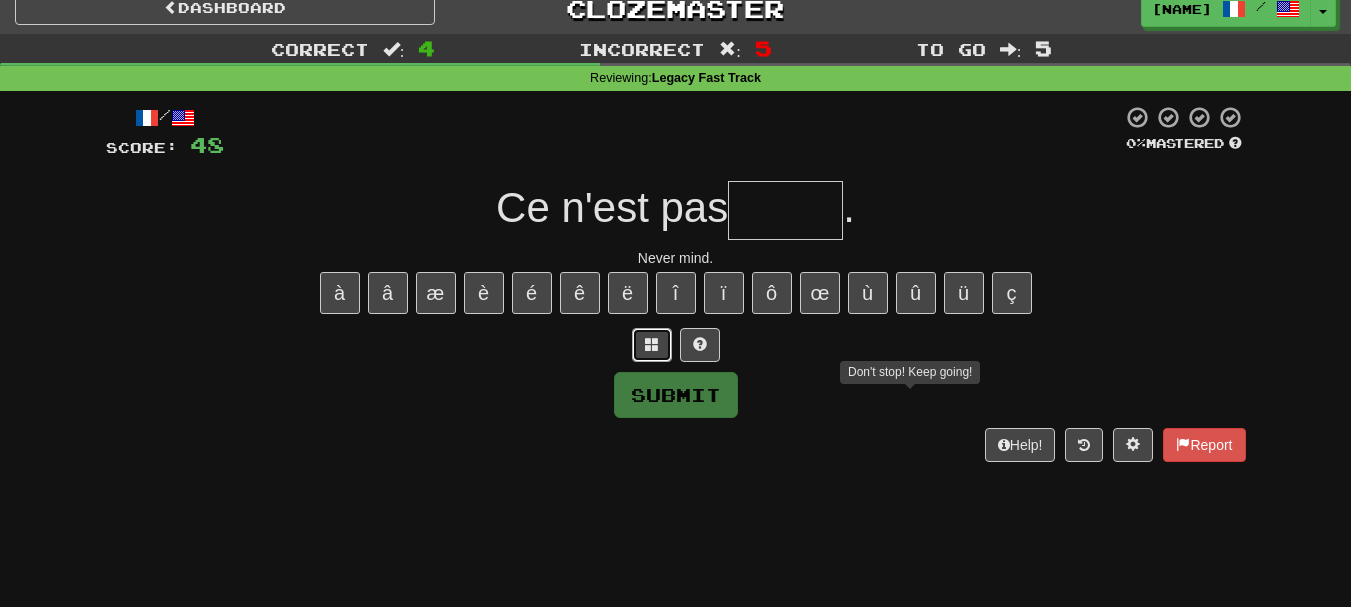 click at bounding box center (652, 345) 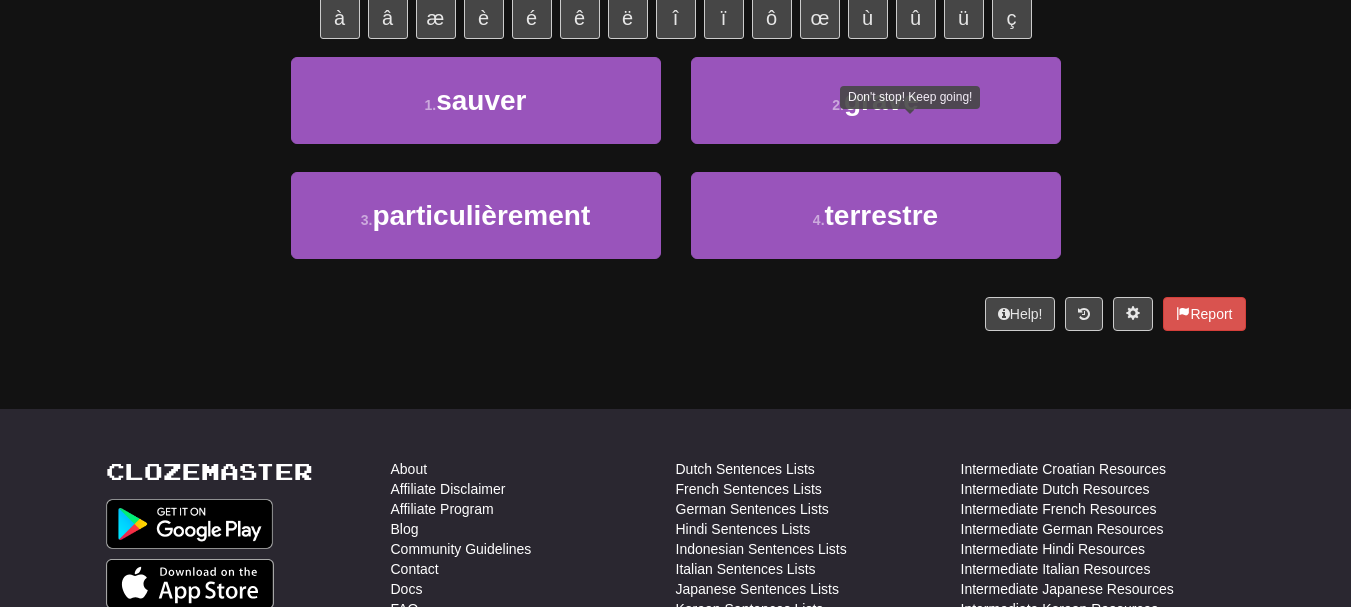 scroll, scrollTop: 276, scrollLeft: 0, axis: vertical 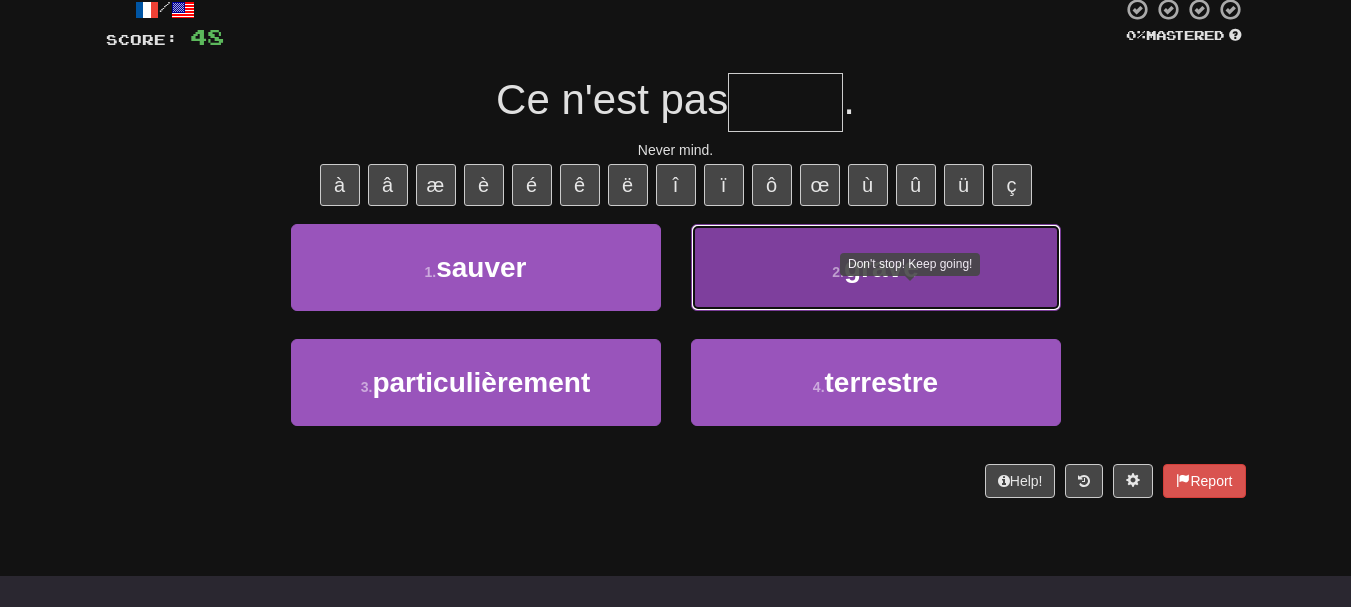 click on "2 .  grave" at bounding box center (876, 267) 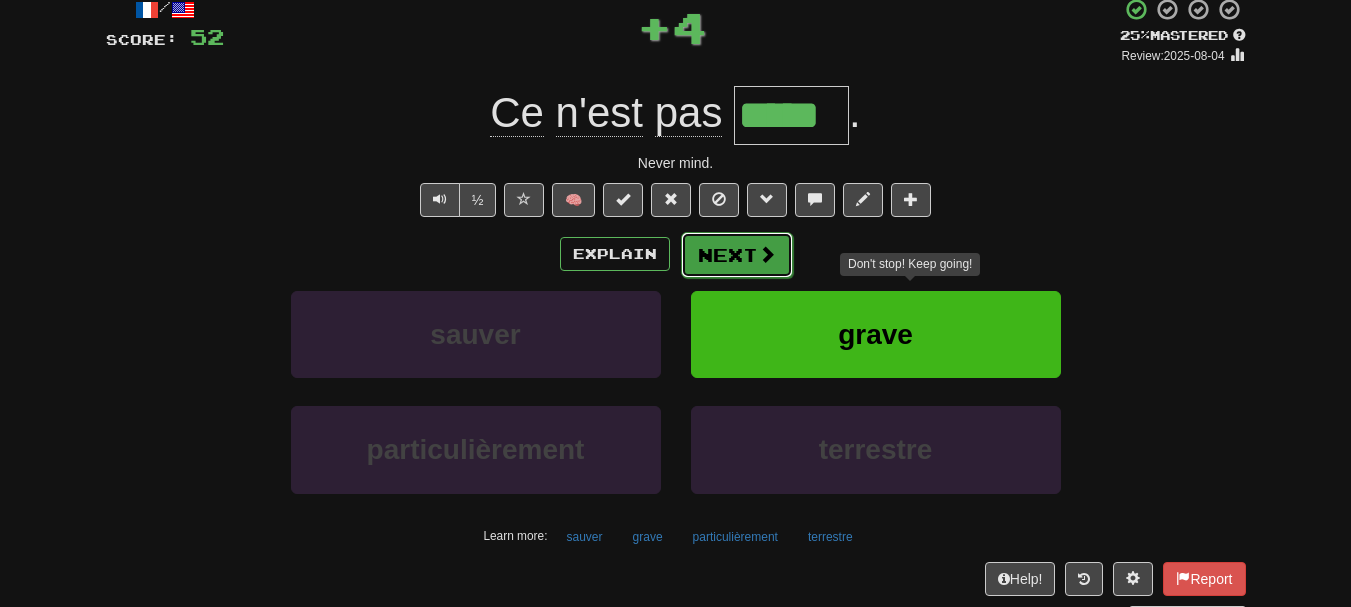 click on "Next" at bounding box center [737, 255] 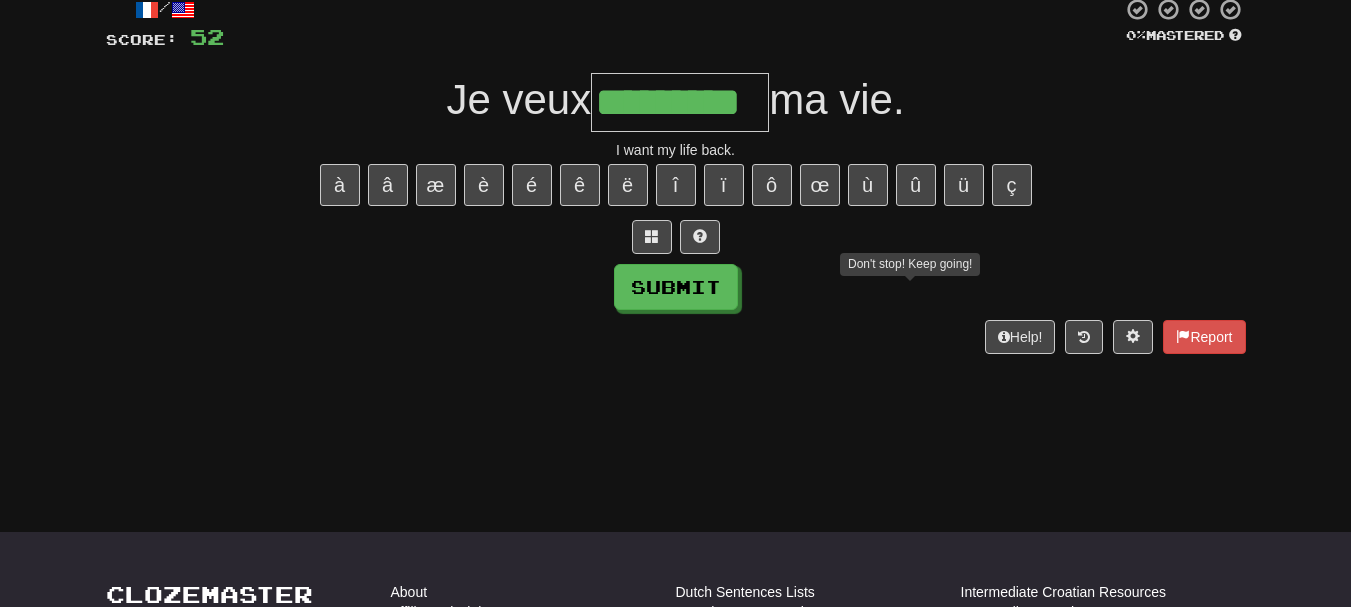 type on "*********" 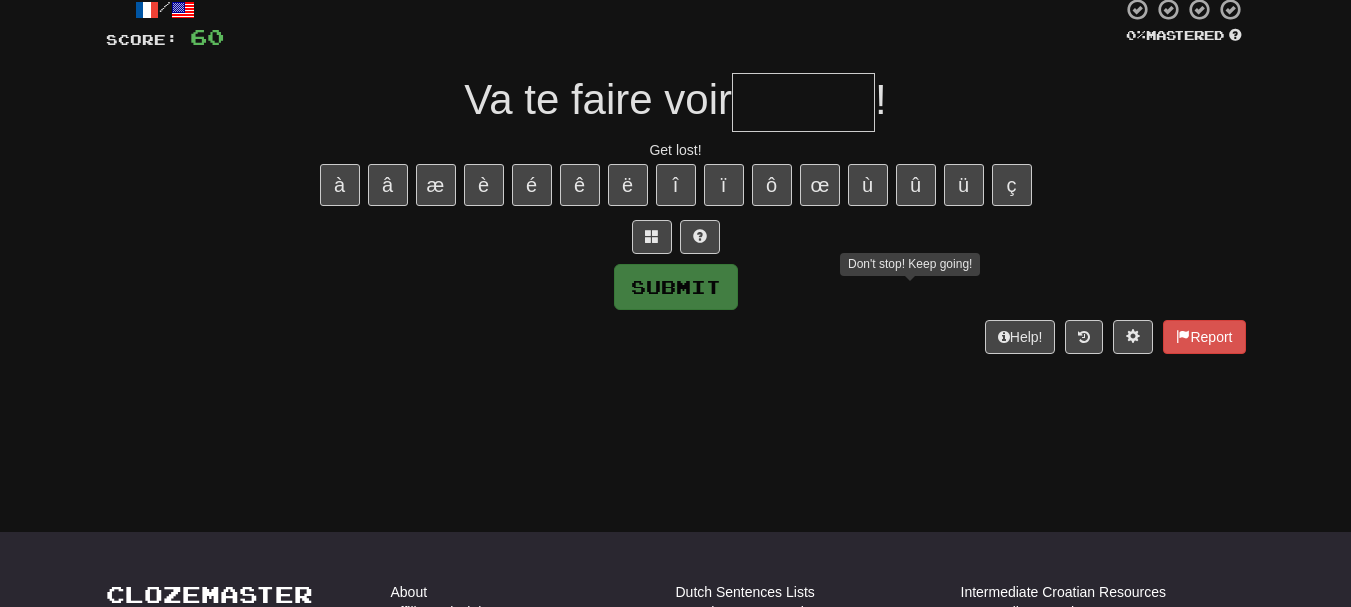 click at bounding box center (803, 102) 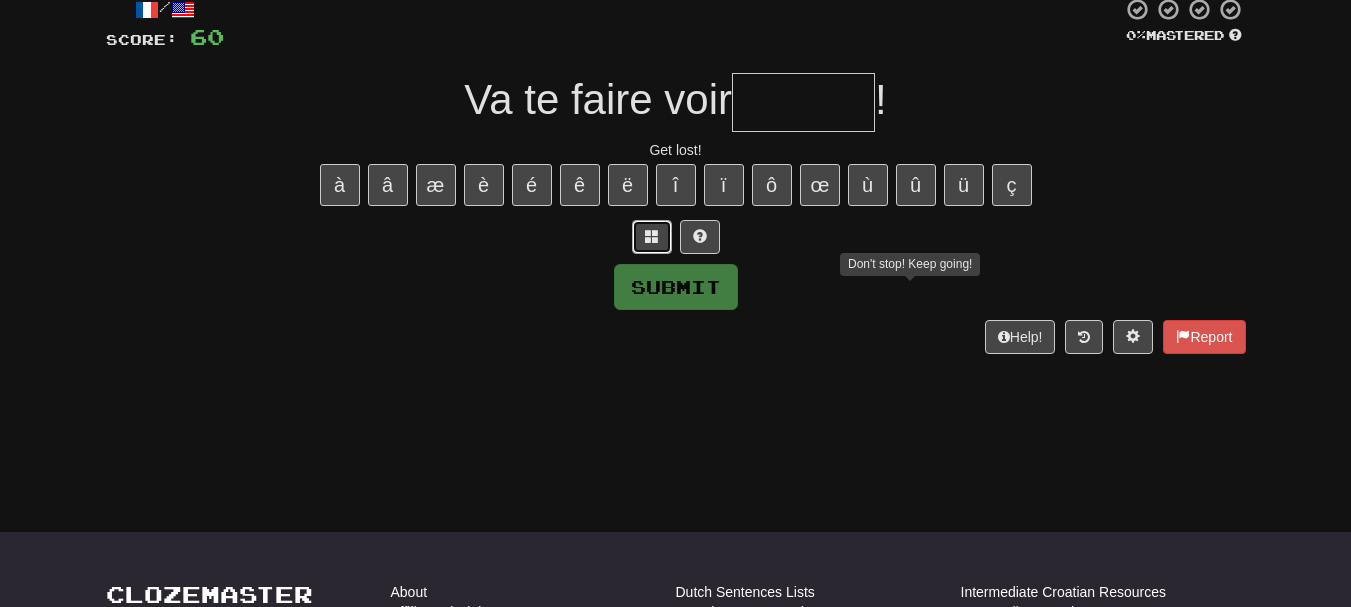 click at bounding box center [652, 236] 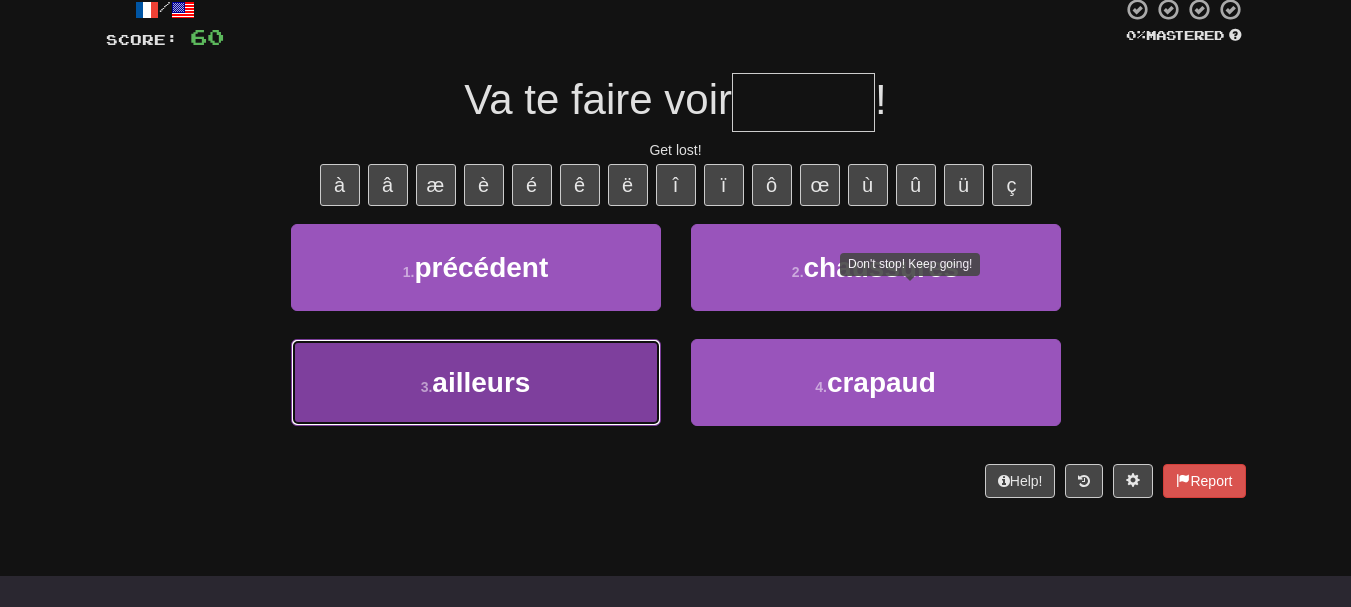 click on "3 .  ailleurs" at bounding box center [476, 382] 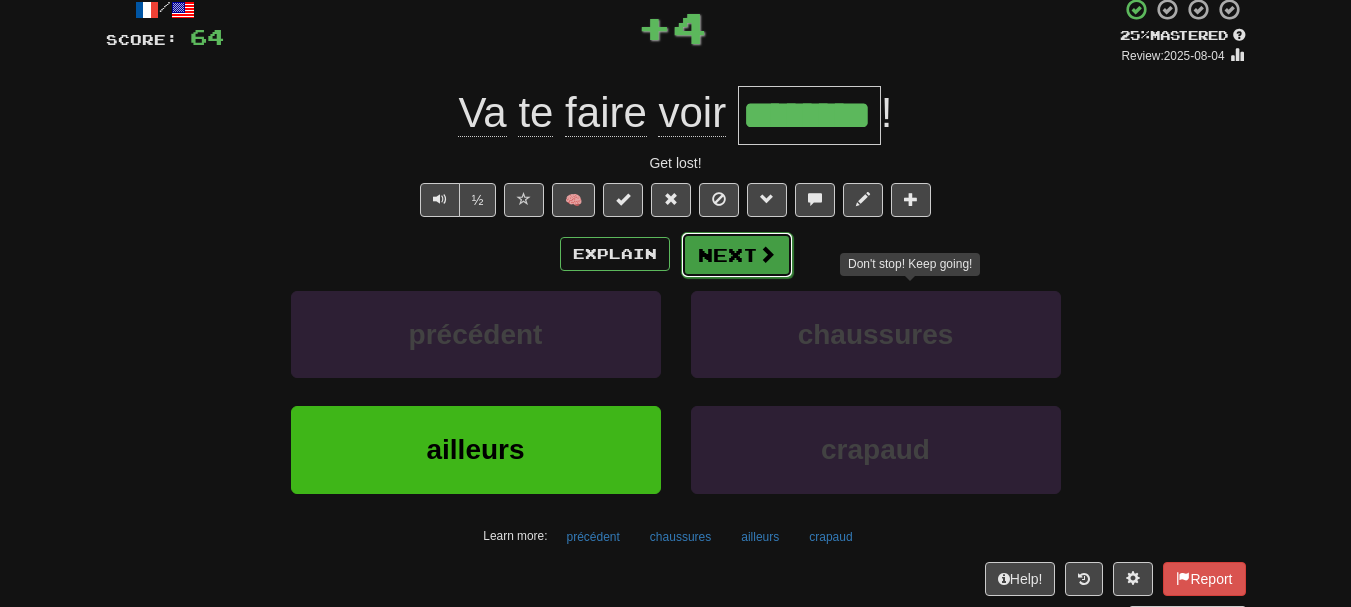 click on "Next" at bounding box center (737, 255) 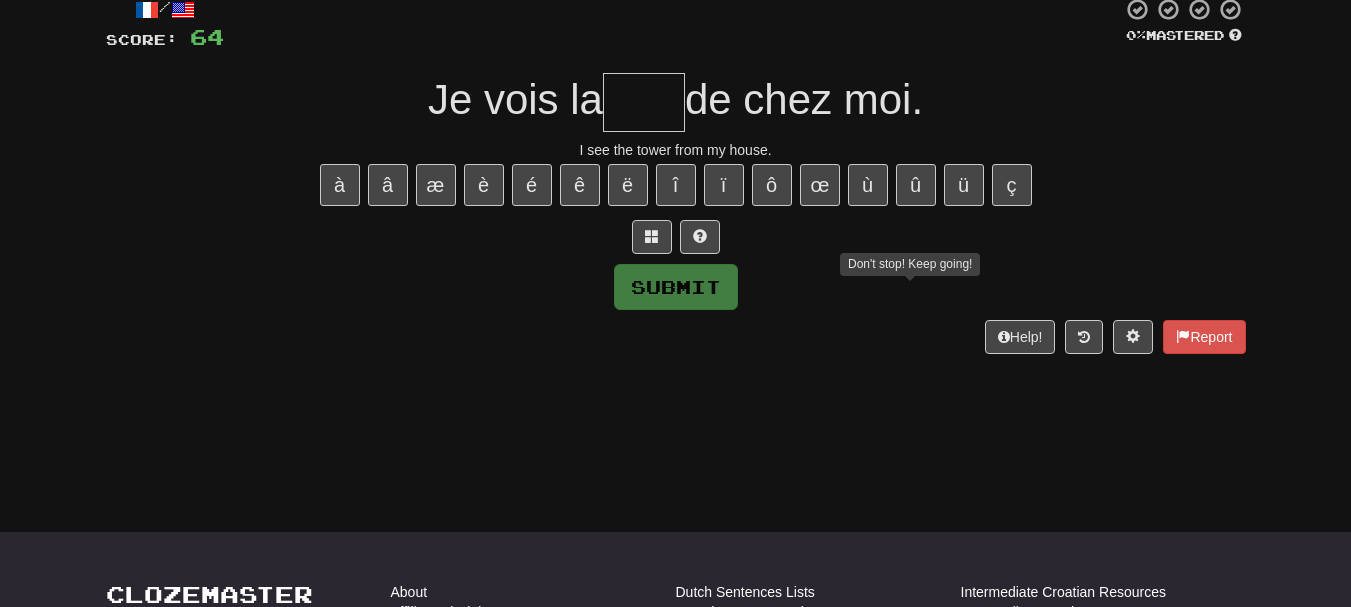 click at bounding box center [644, 102] 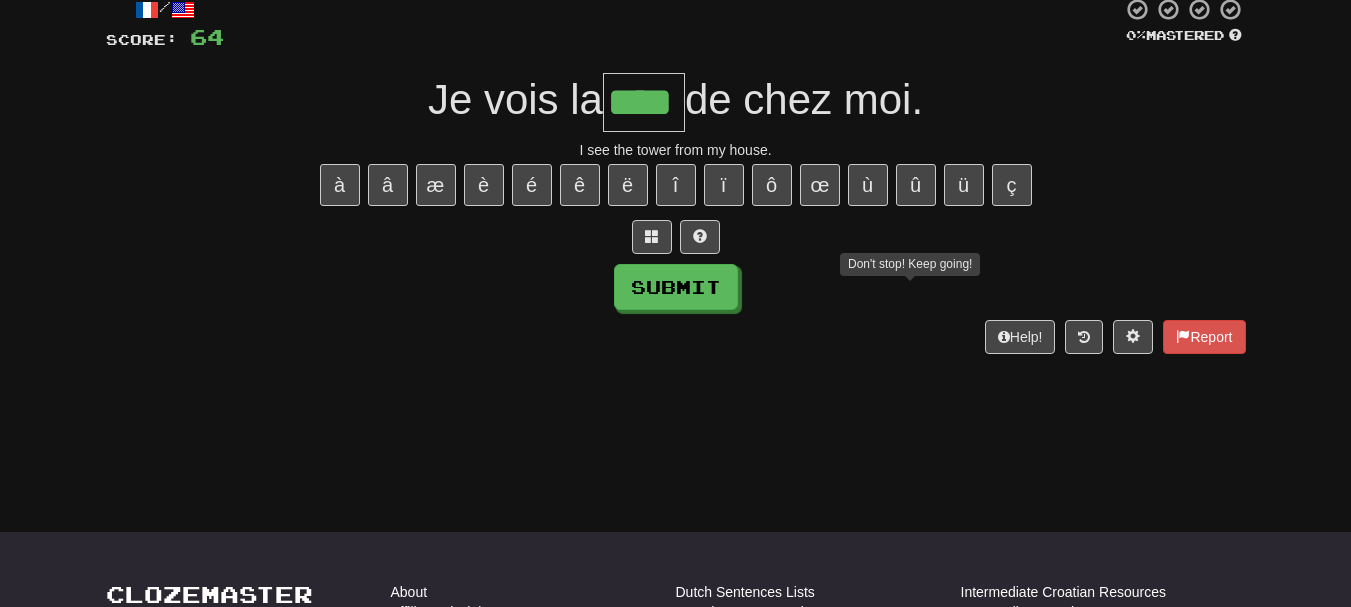 type on "****" 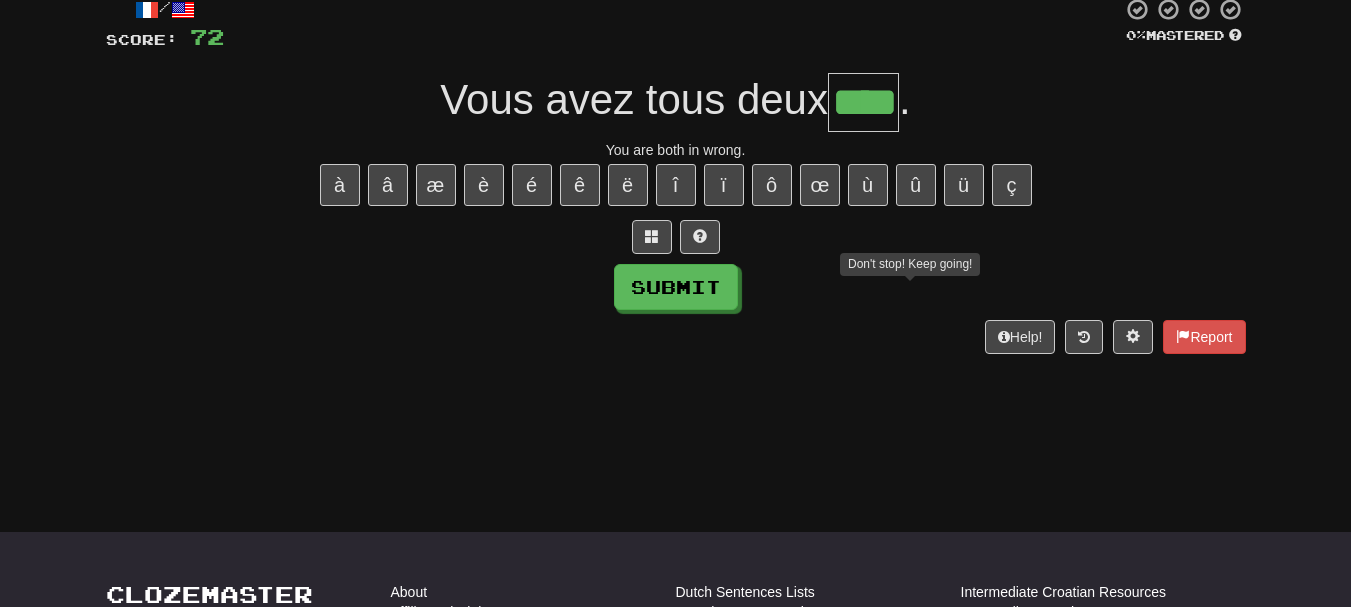 type on "****" 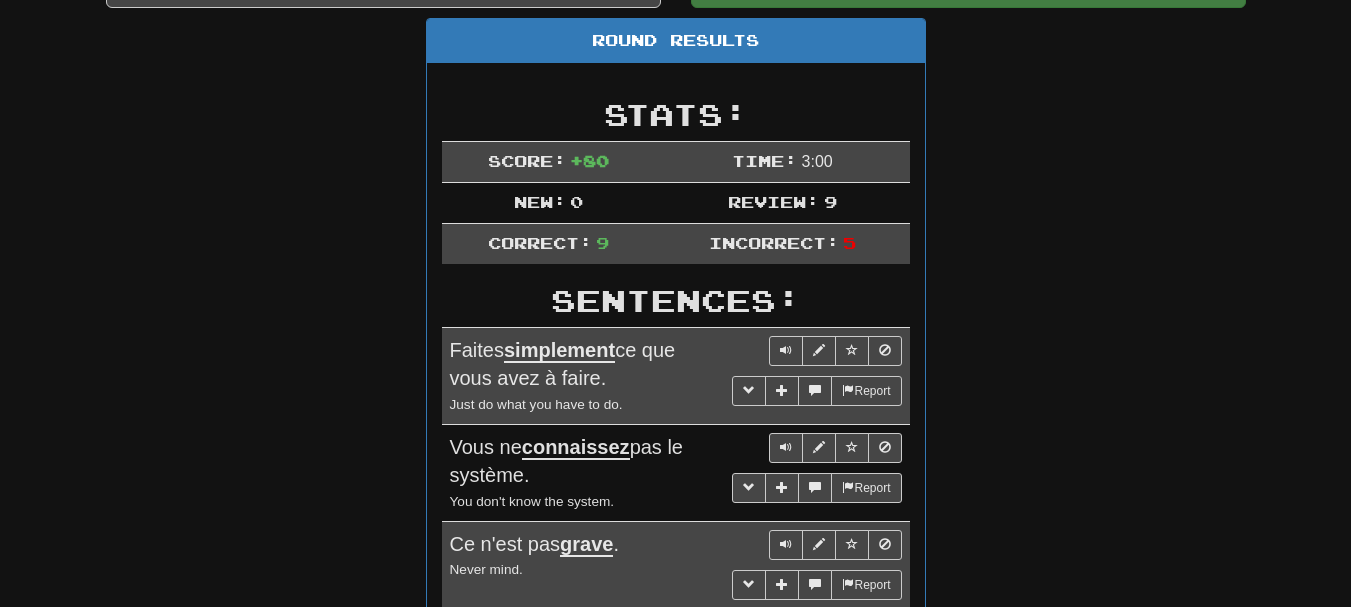 scroll, scrollTop: 213, scrollLeft: 0, axis: vertical 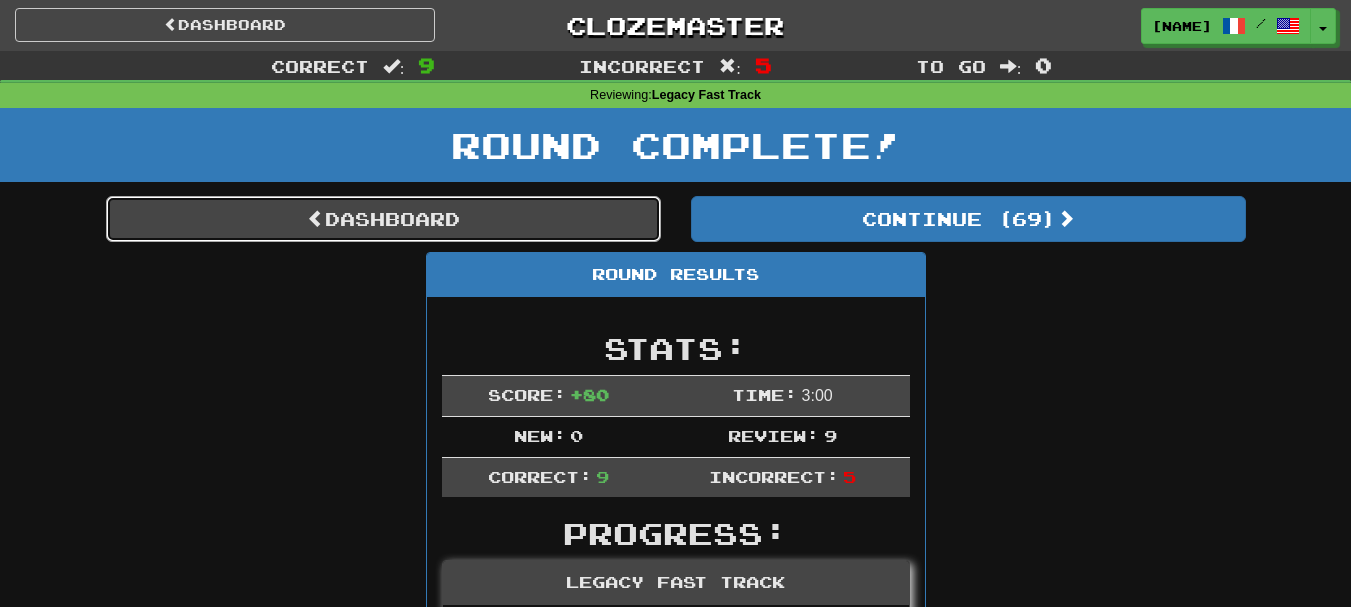 click on "Dashboard" at bounding box center [383, 219] 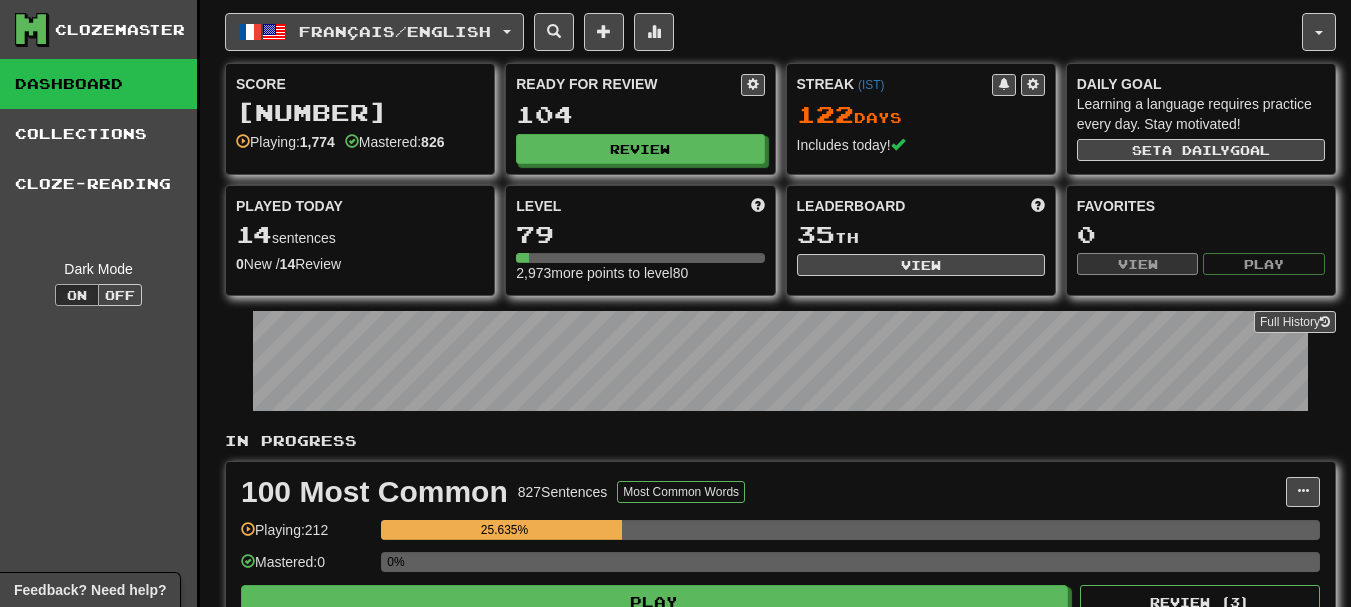 scroll, scrollTop: 0, scrollLeft: 0, axis: both 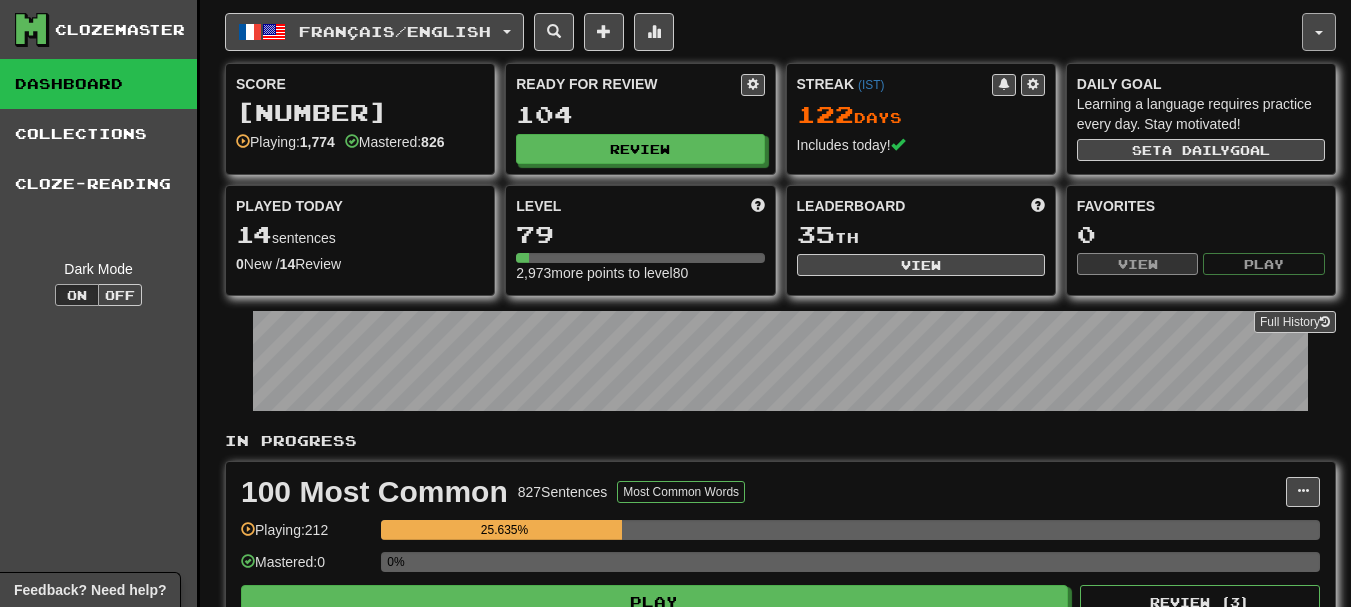 click at bounding box center [1319, 33] 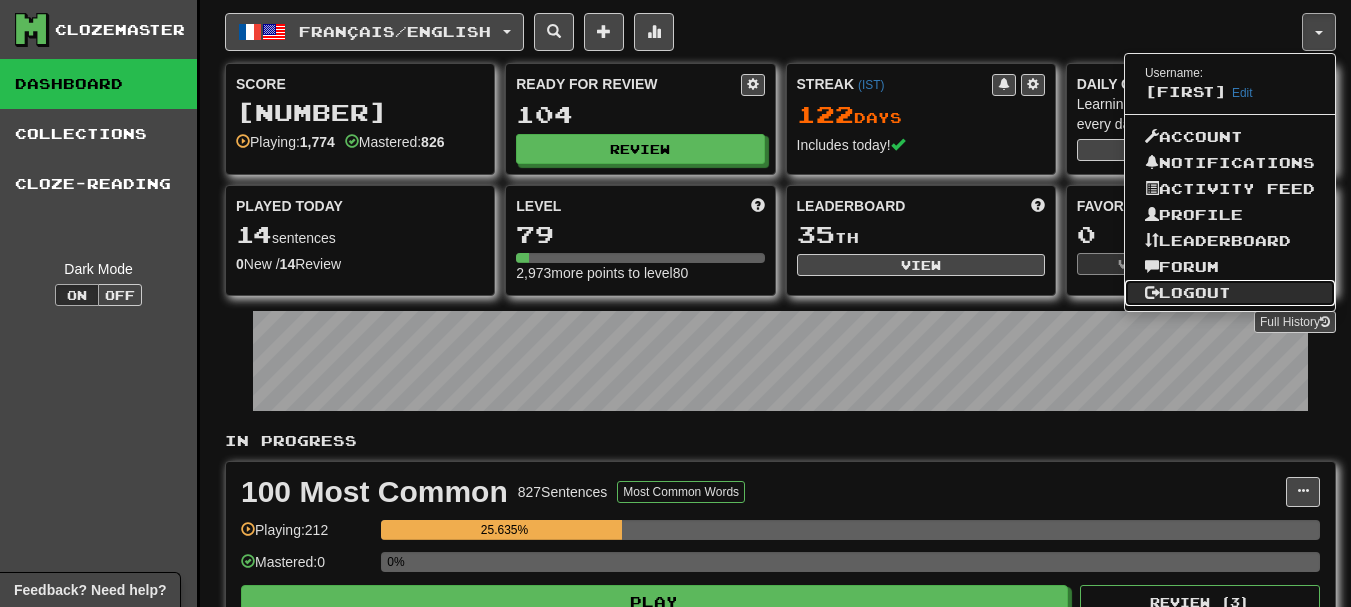 click on "Logout" at bounding box center [1230, 293] 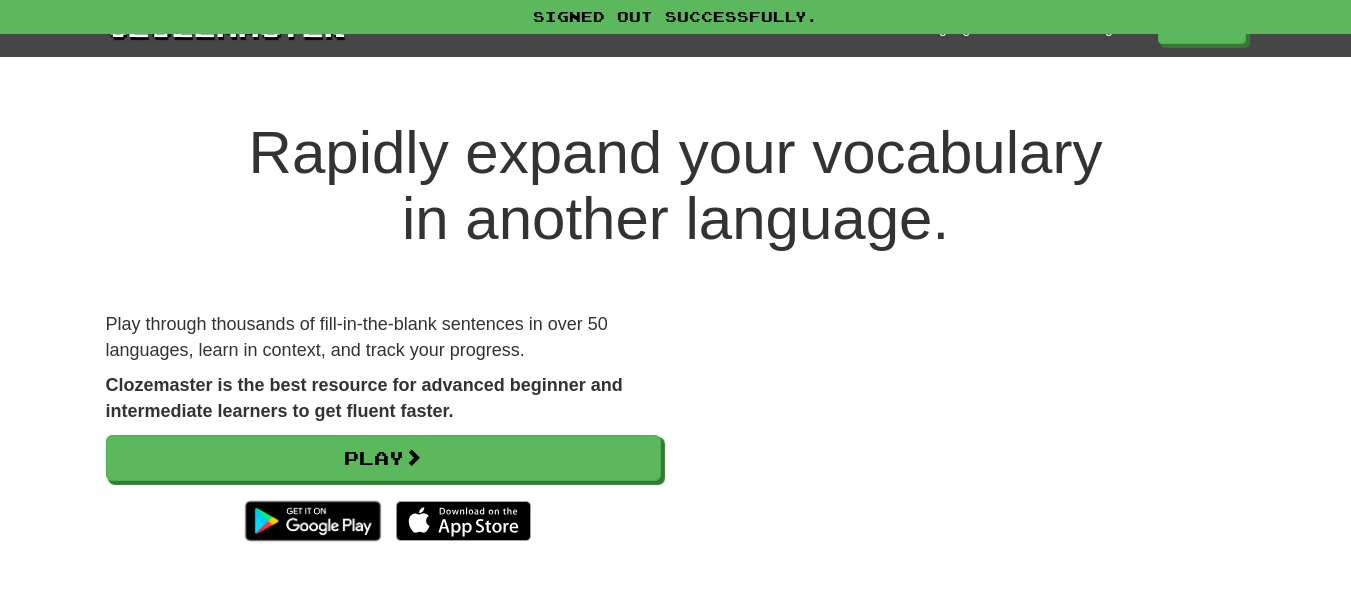 scroll, scrollTop: 0, scrollLeft: 0, axis: both 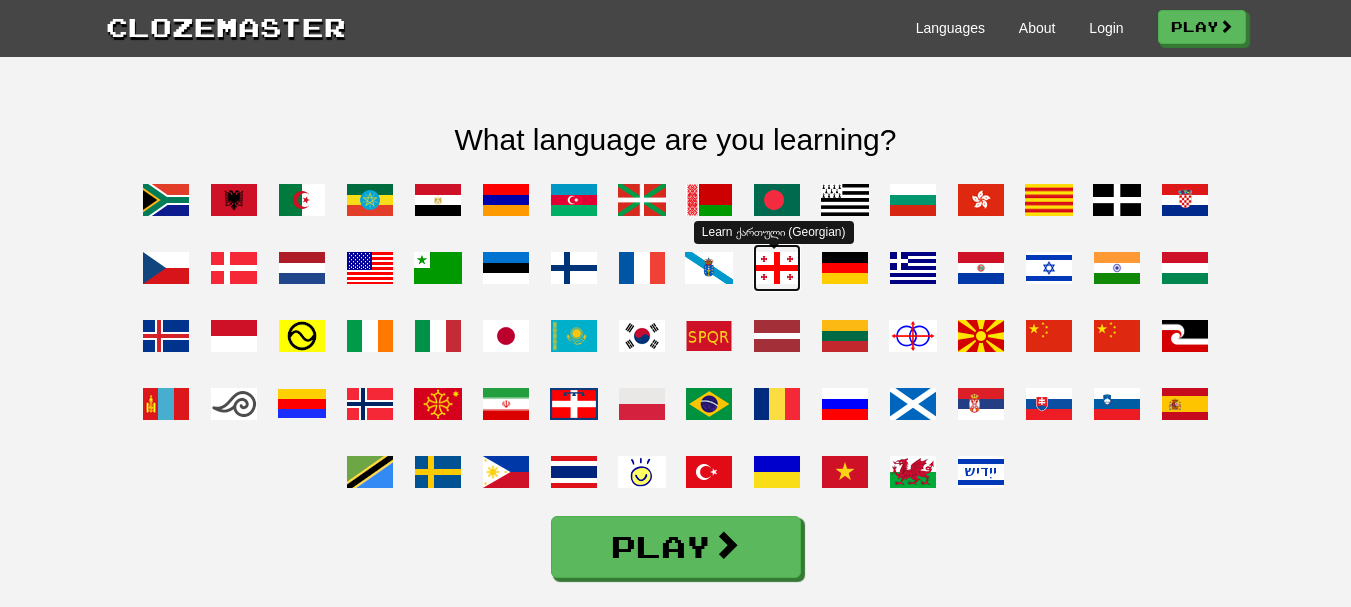 click at bounding box center [777, 268] 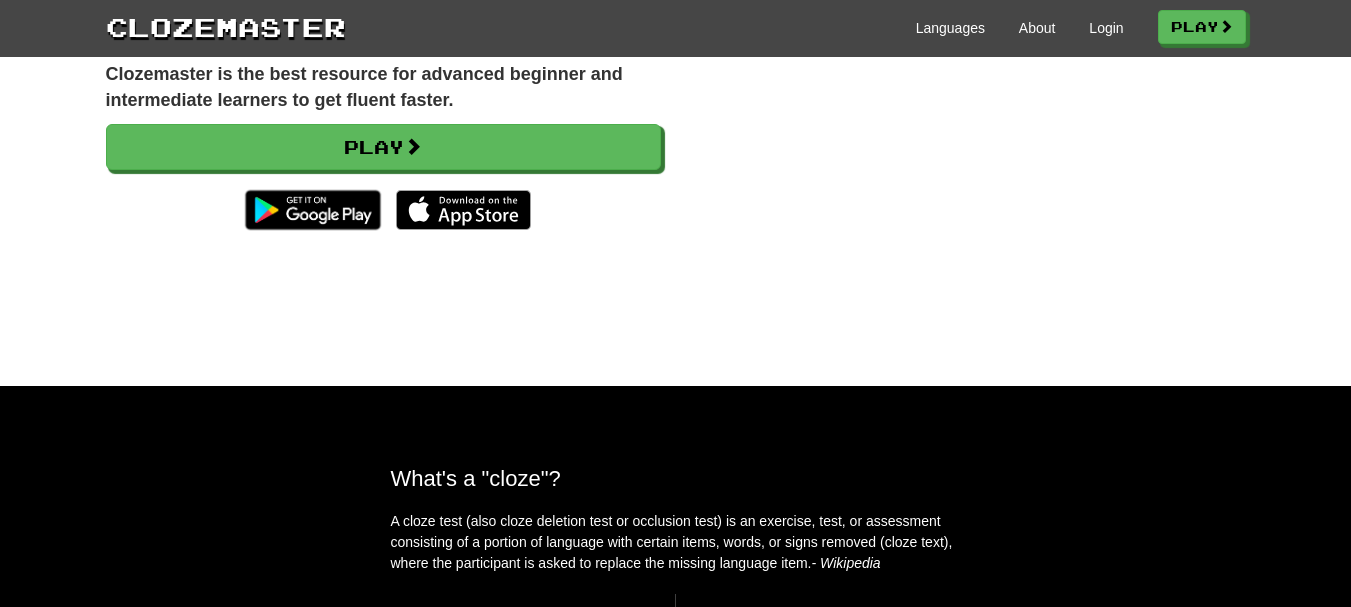 scroll, scrollTop: 0, scrollLeft: 0, axis: both 